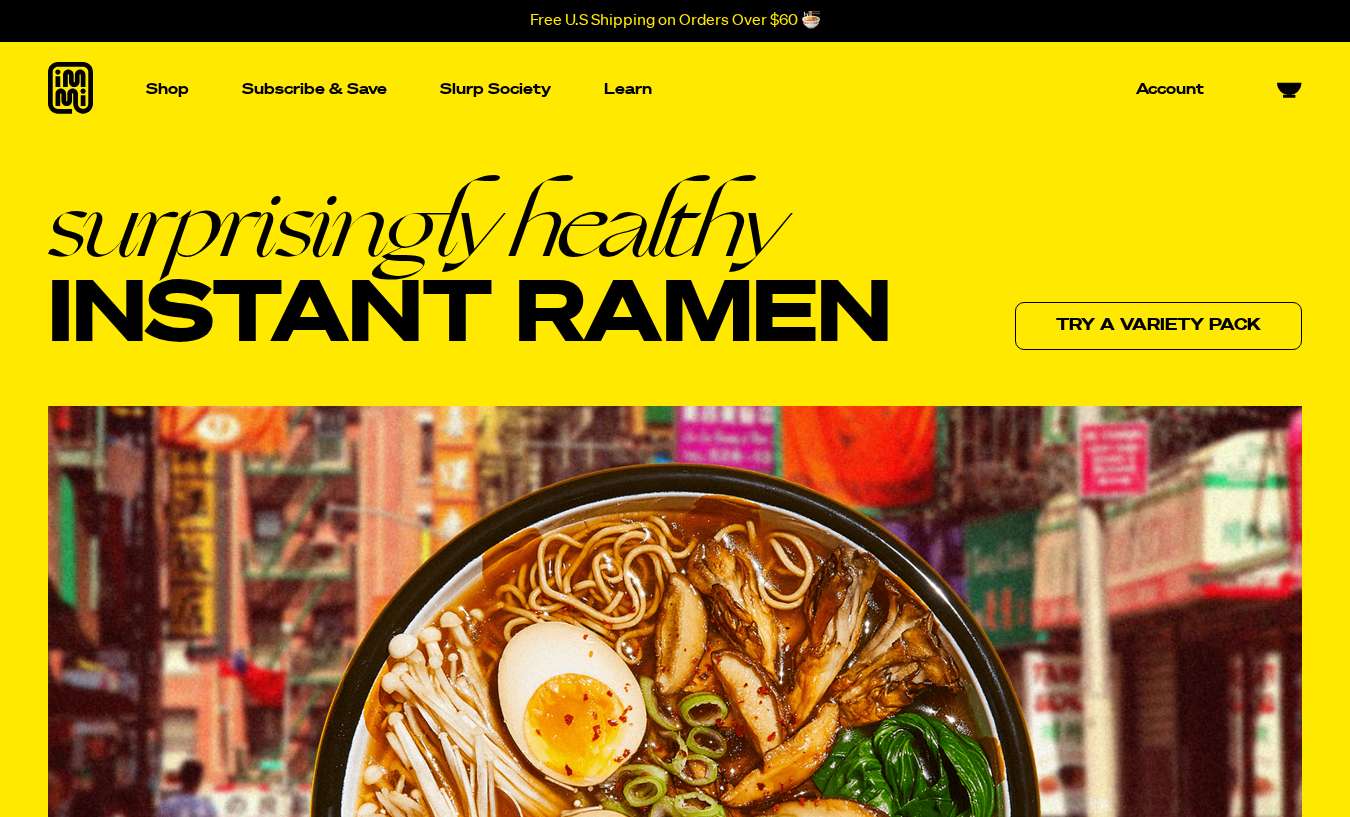 scroll, scrollTop: 0, scrollLeft: 0, axis: both 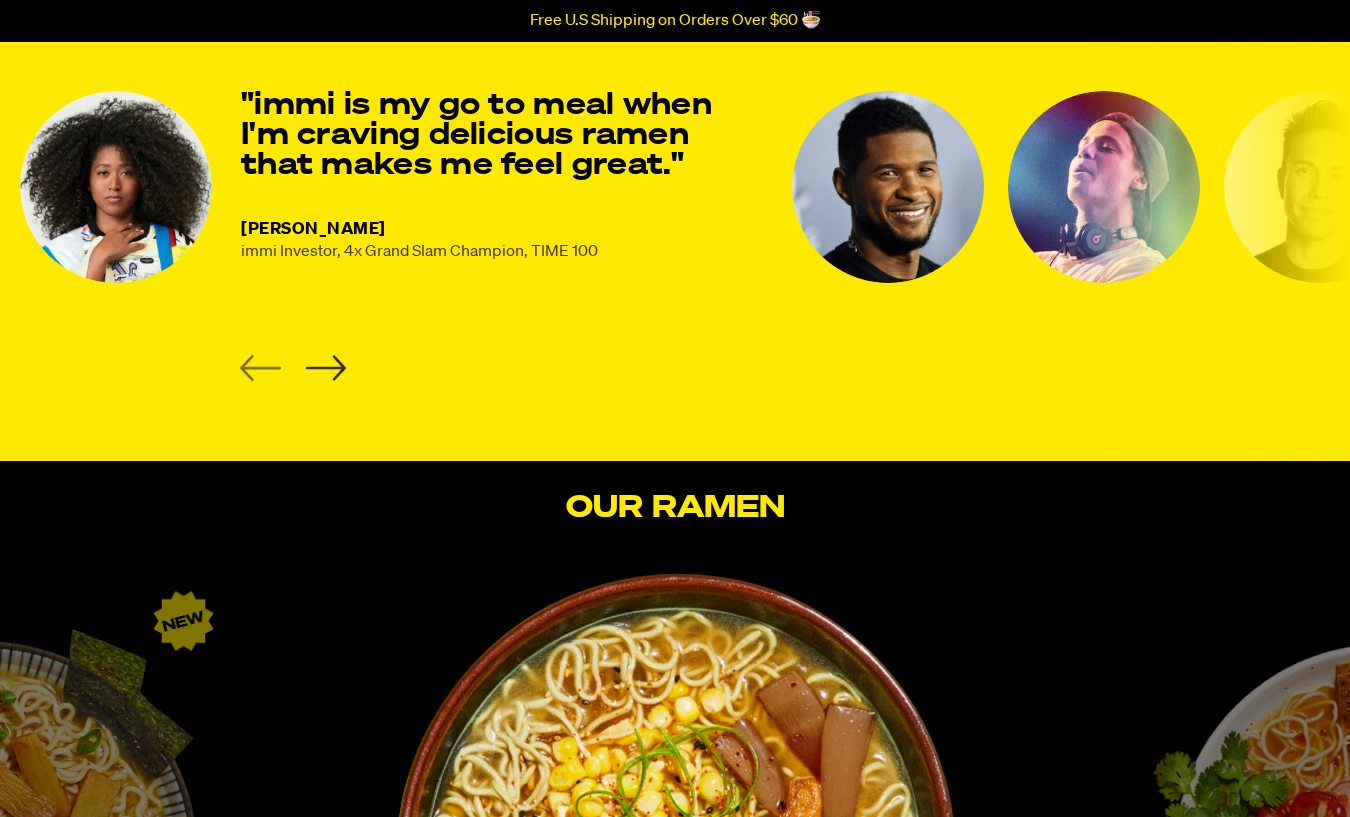 click 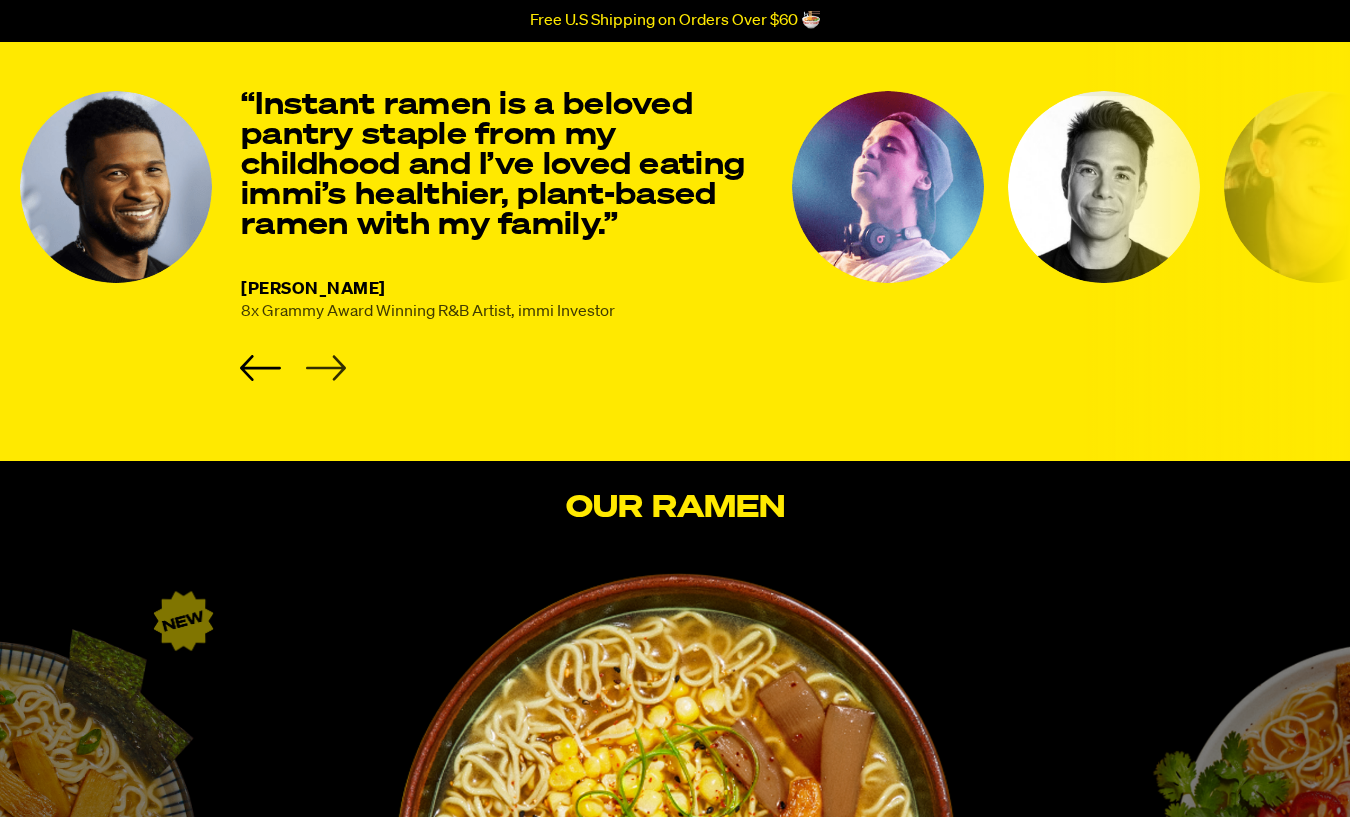 click 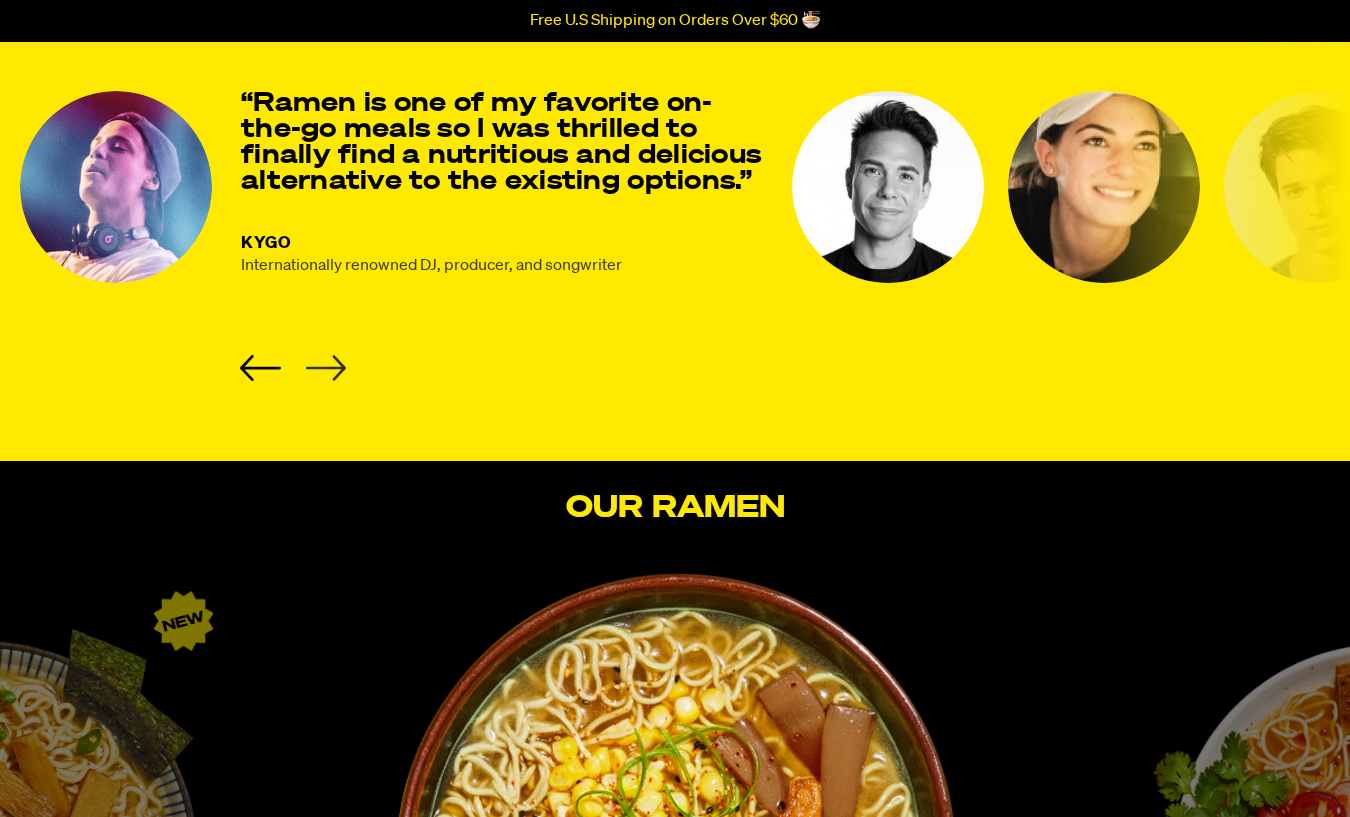 click 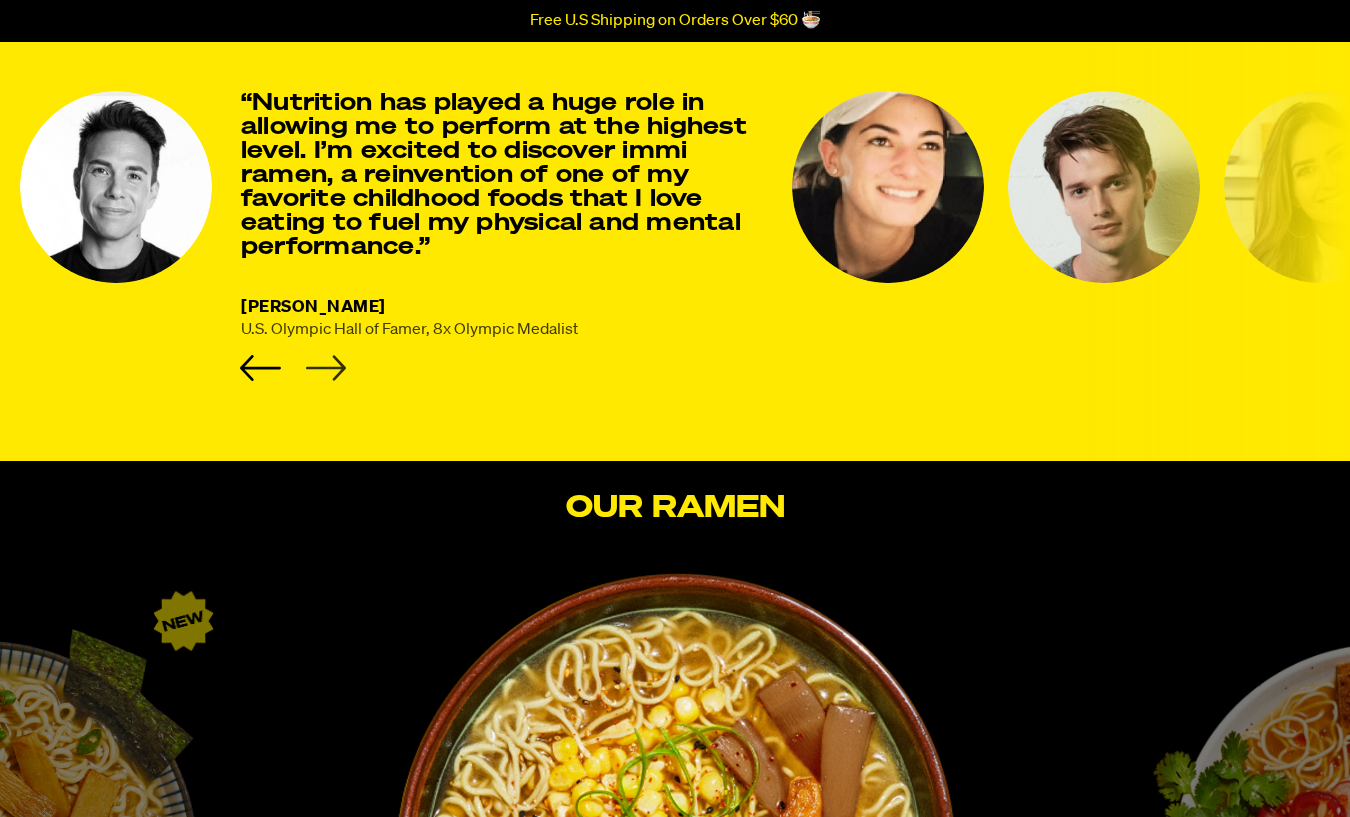 click 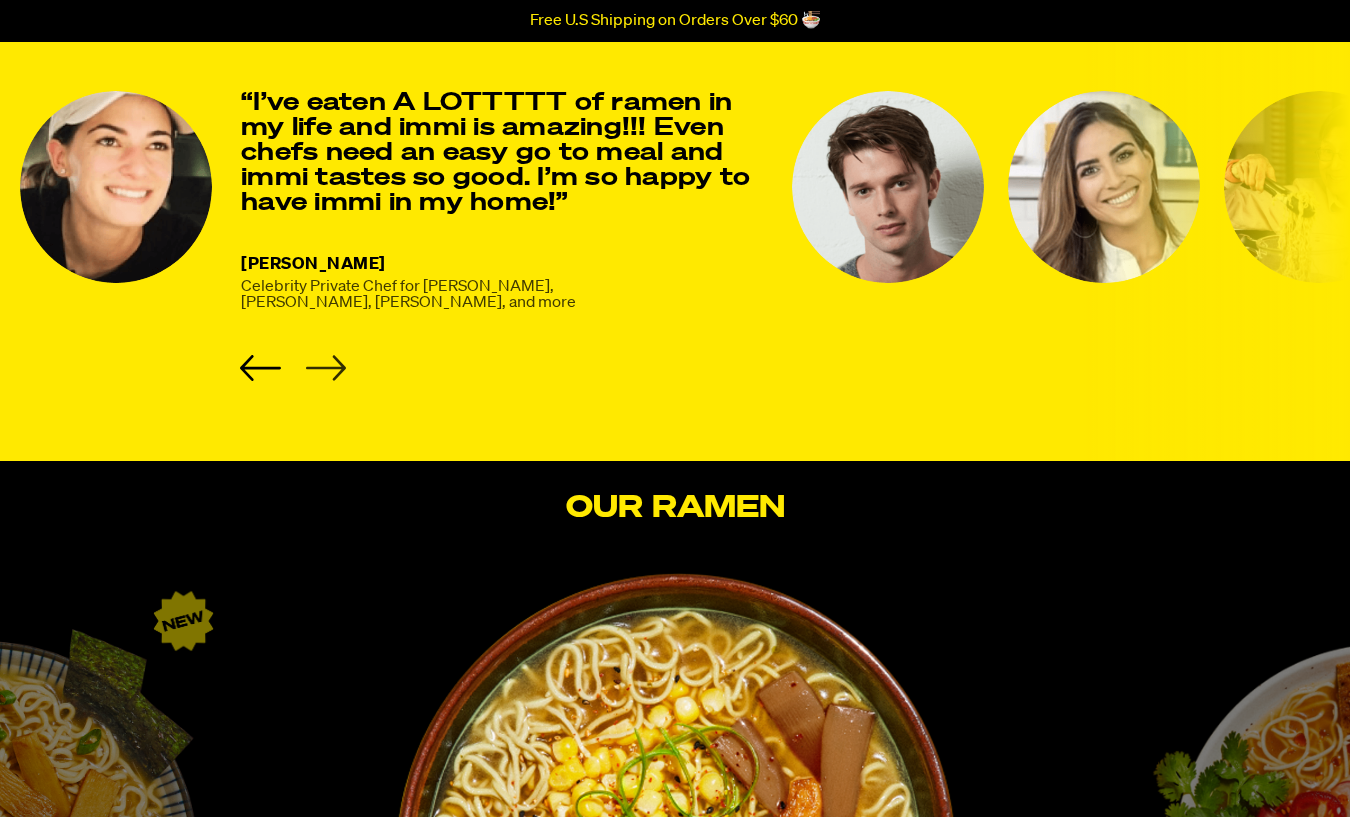 click 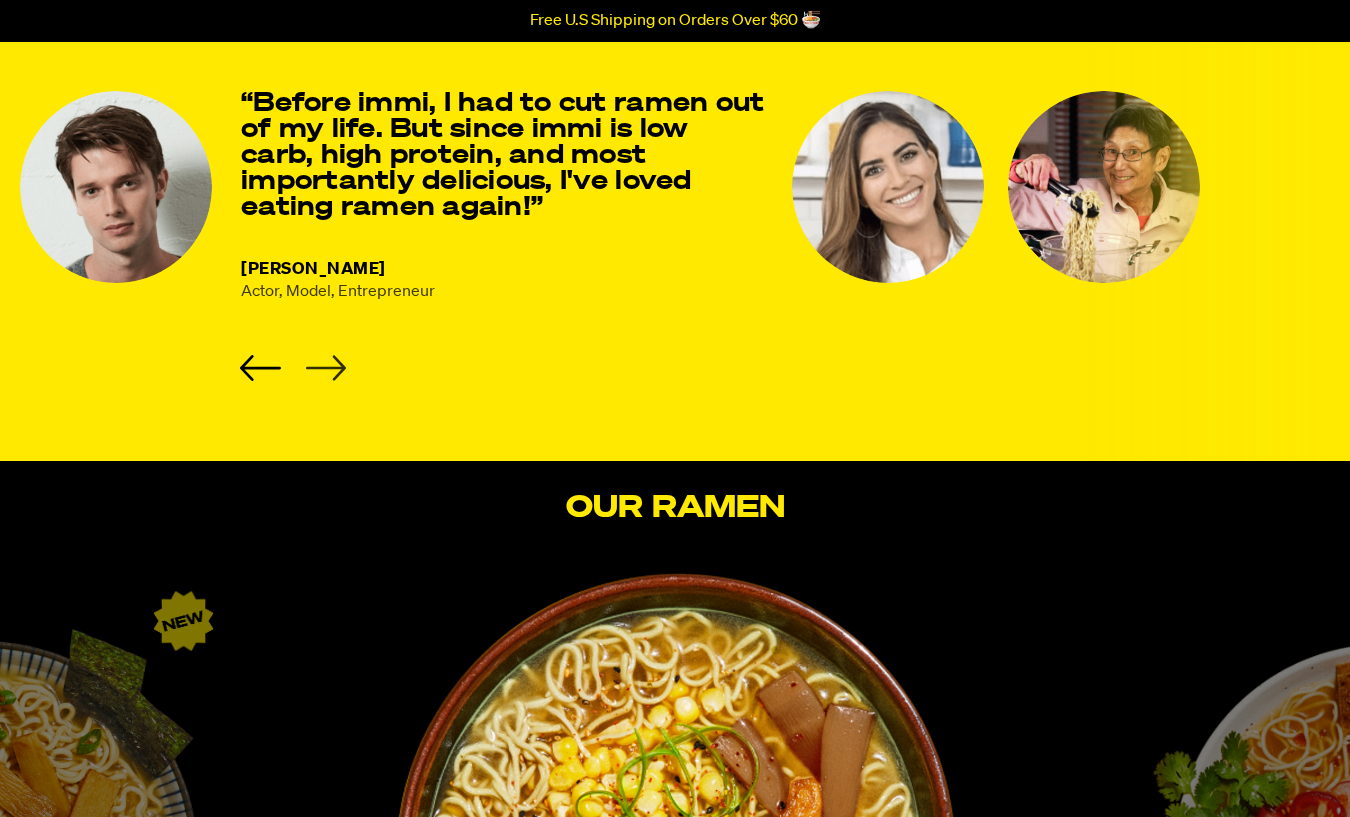 click 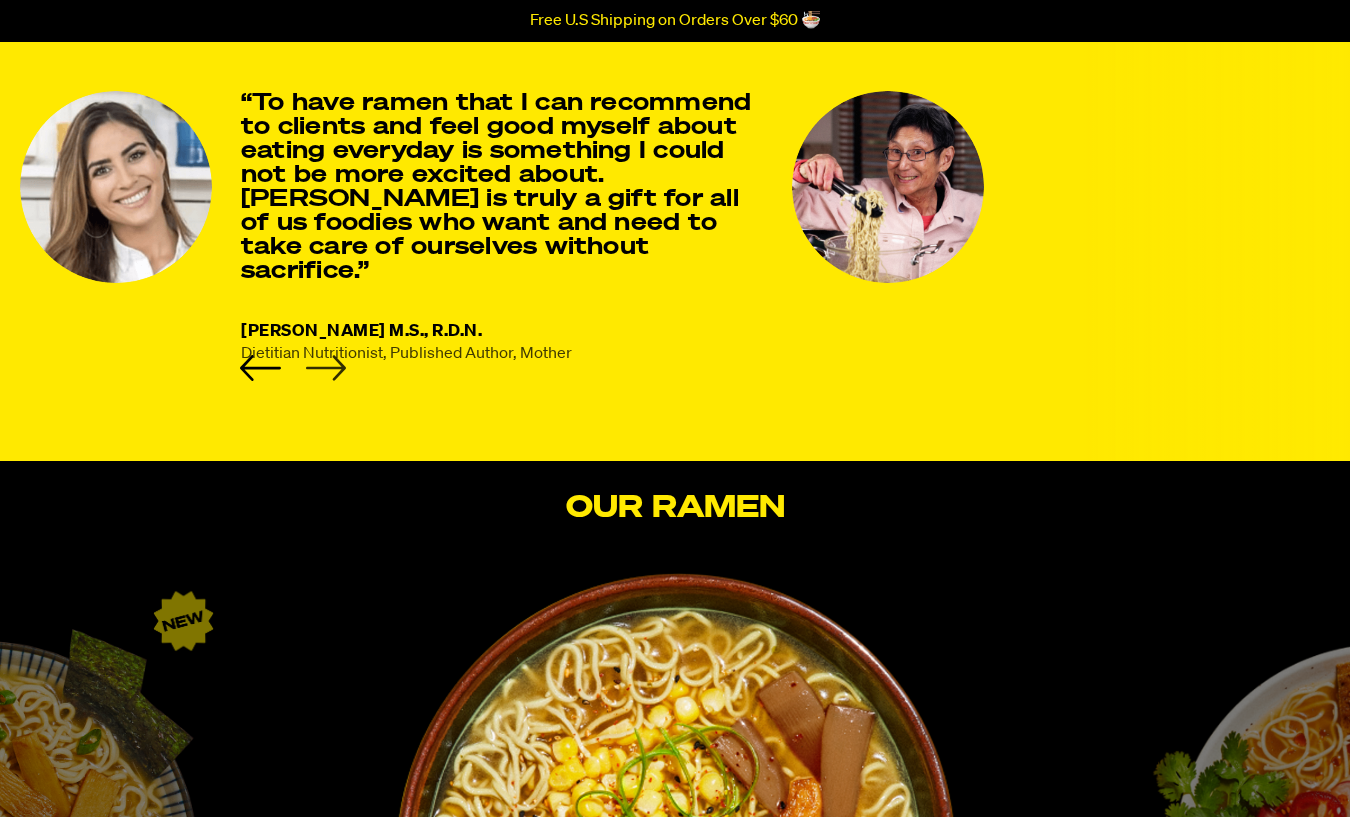 click 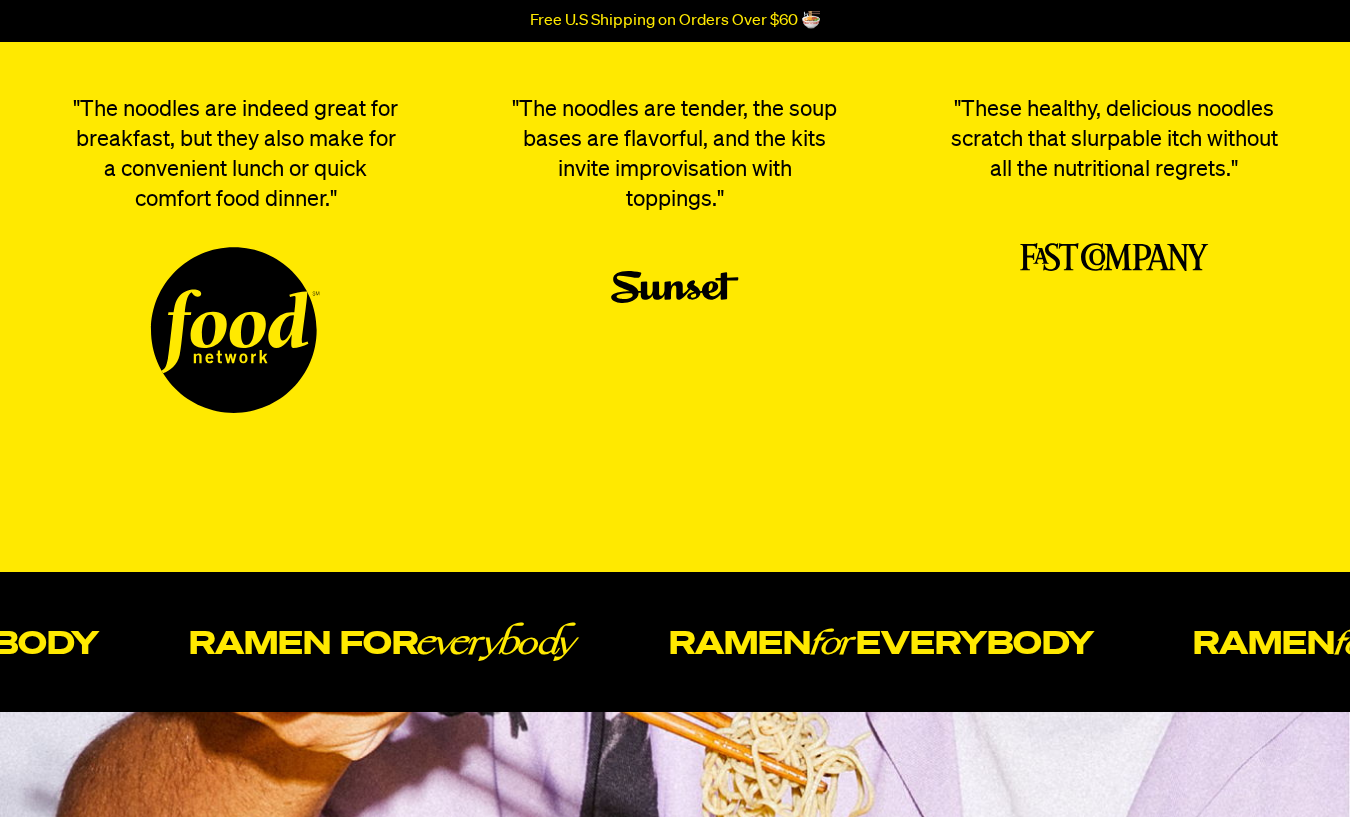 scroll, scrollTop: 6200, scrollLeft: 0, axis: vertical 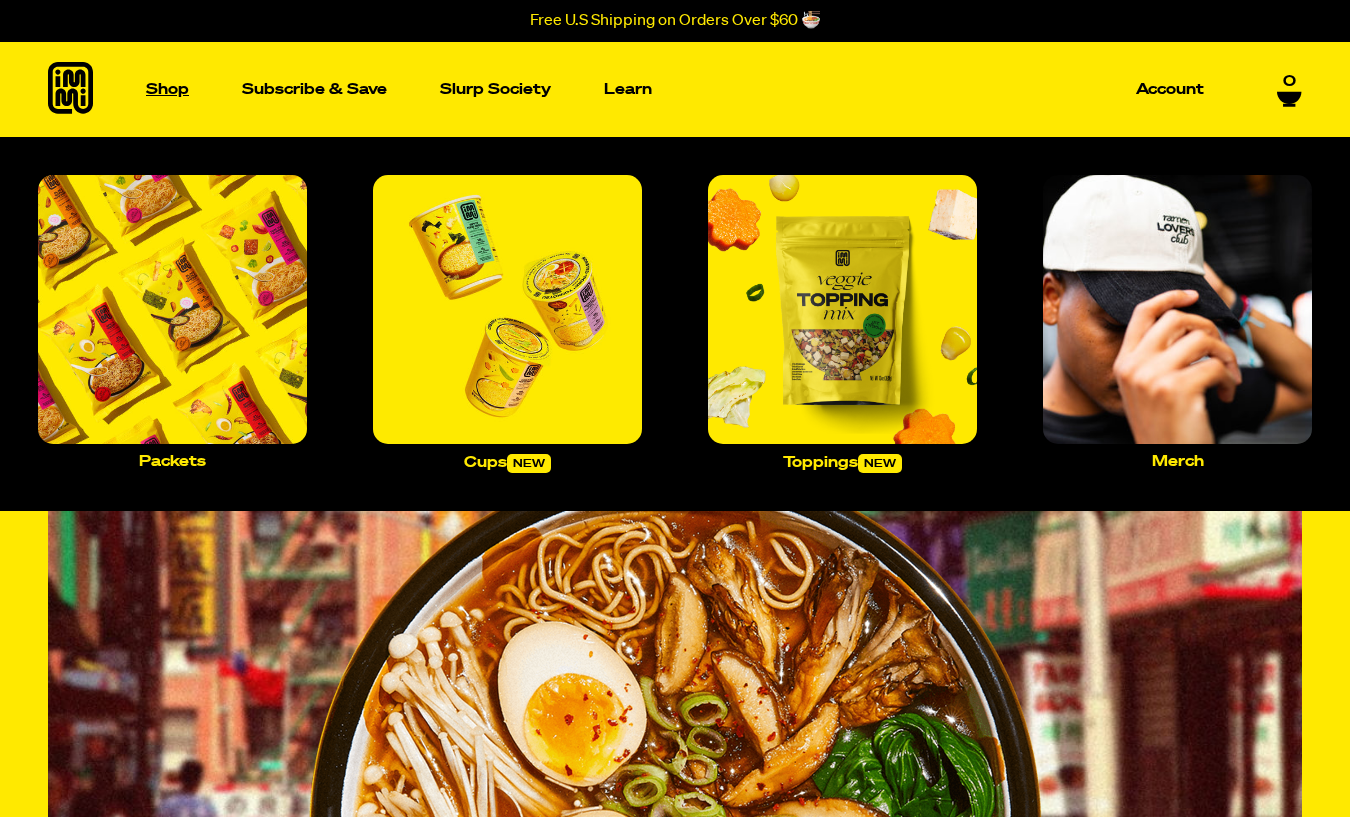 click on "Shop" at bounding box center [167, 89] 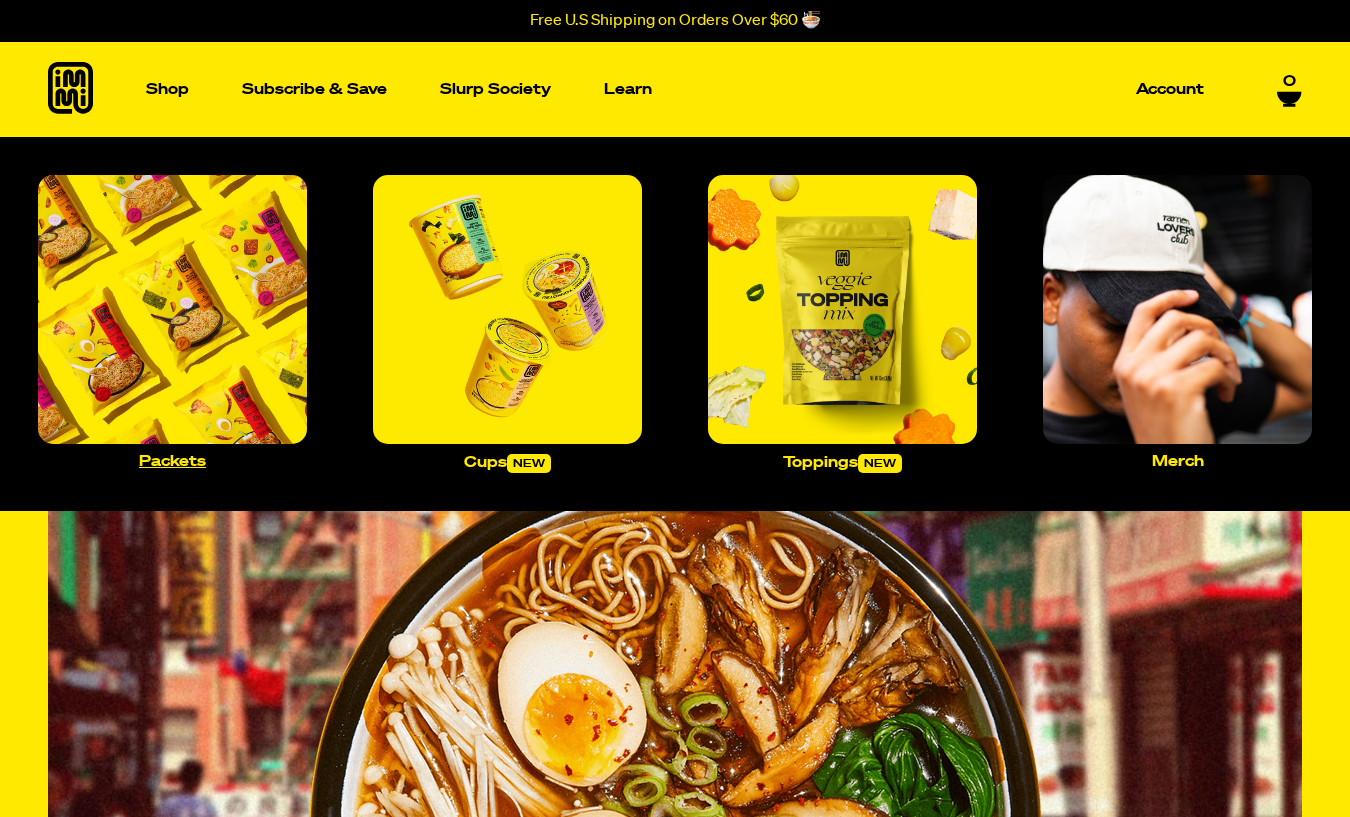 click at bounding box center (172, 309) 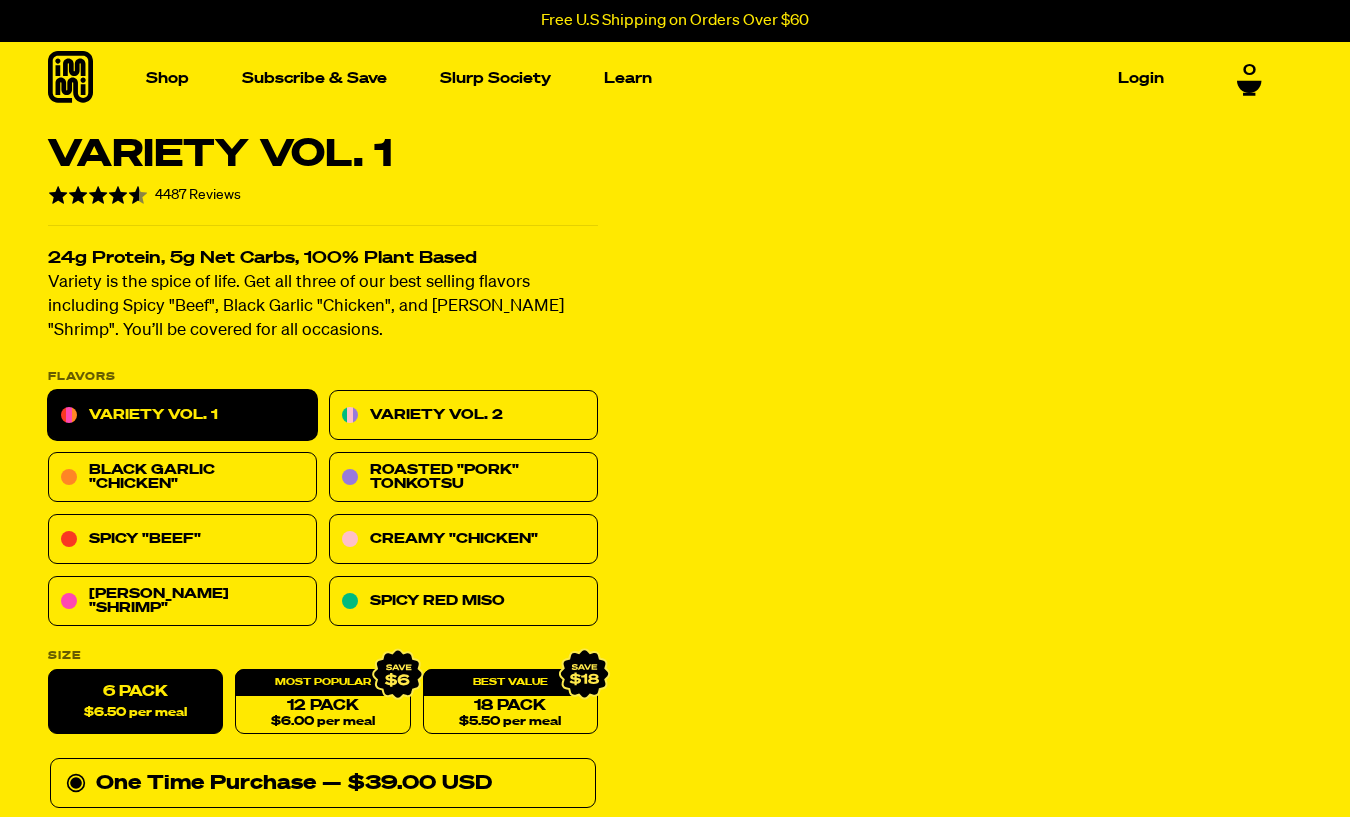 scroll, scrollTop: 0, scrollLeft: 0, axis: both 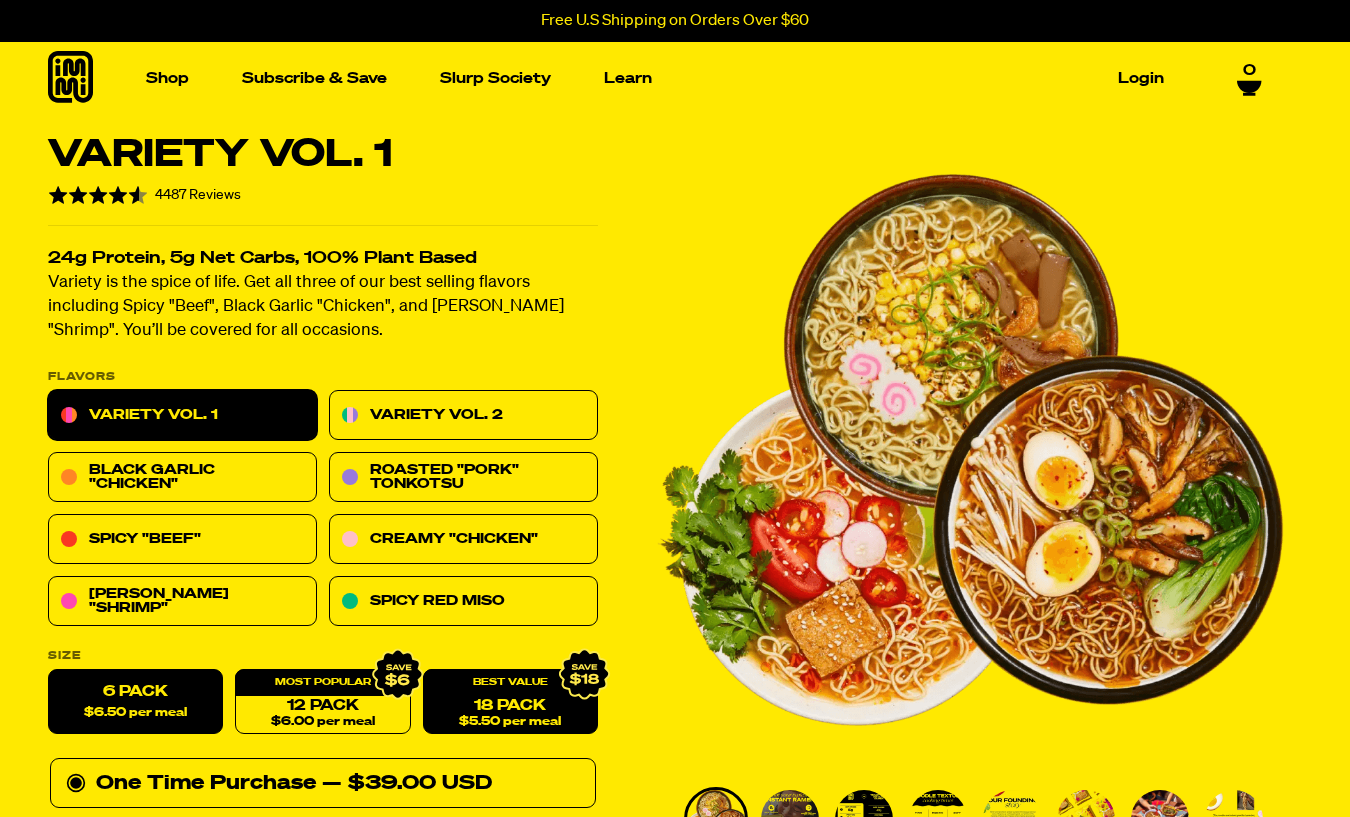 click on "$5.50 per meal" at bounding box center [510, 722] 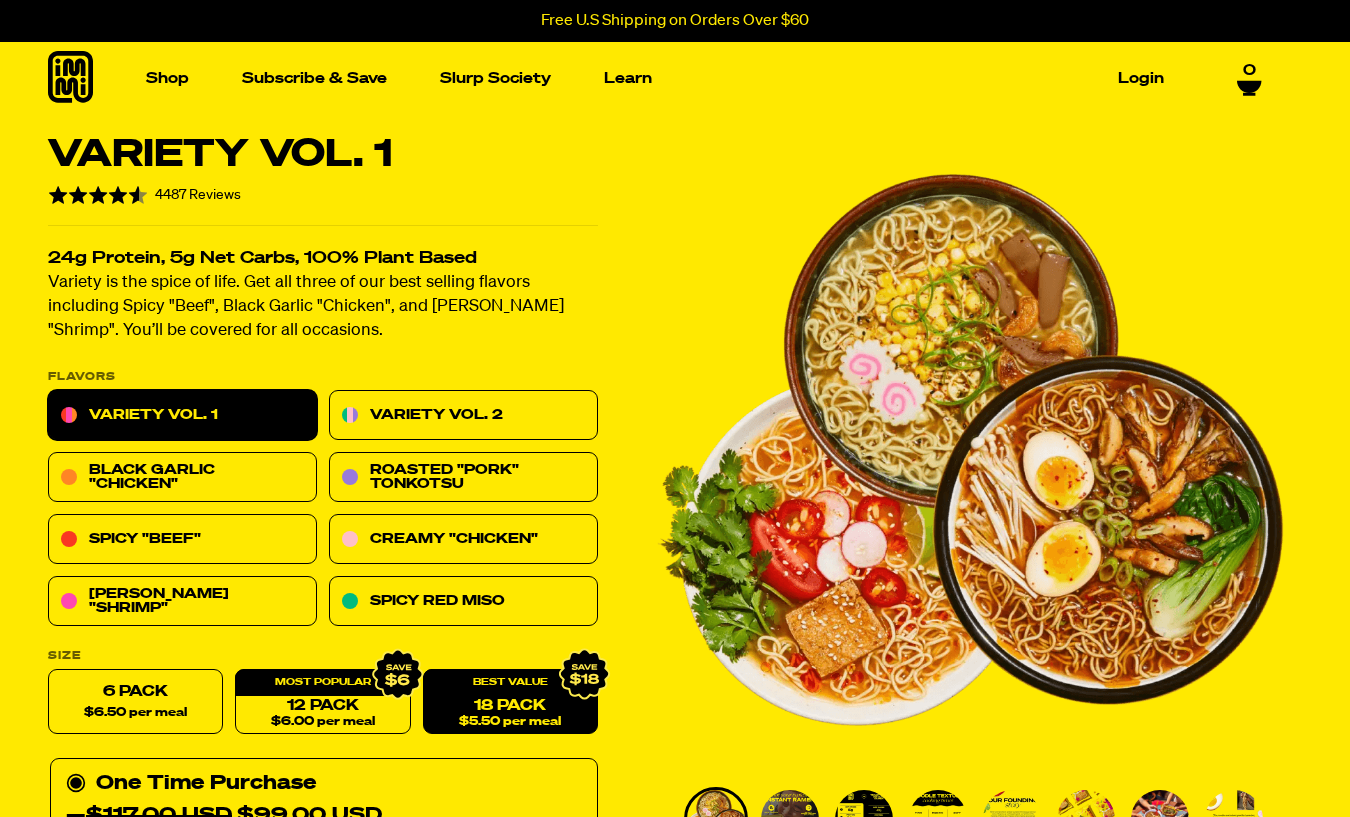 scroll, scrollTop: 200, scrollLeft: 0, axis: vertical 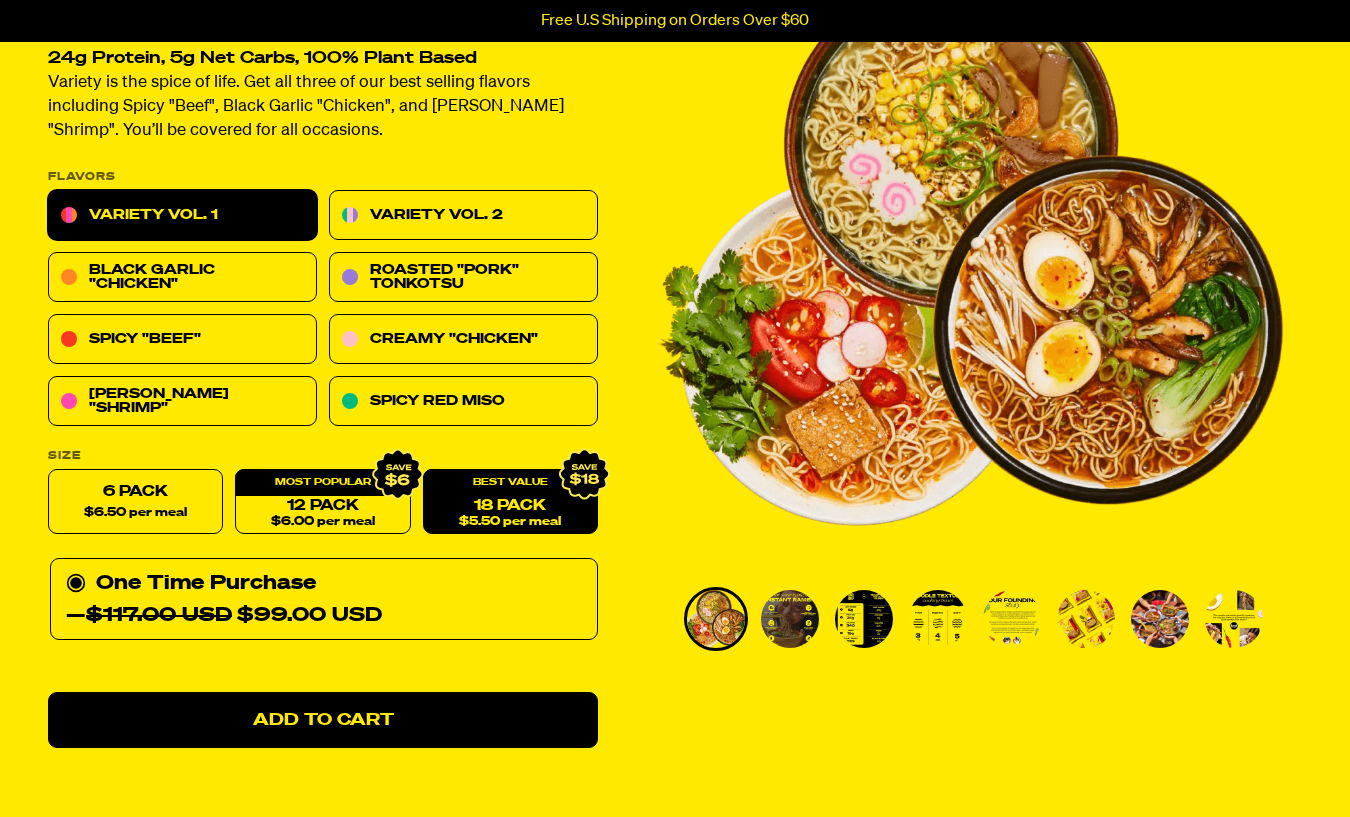 click at bounding box center [938, 619] 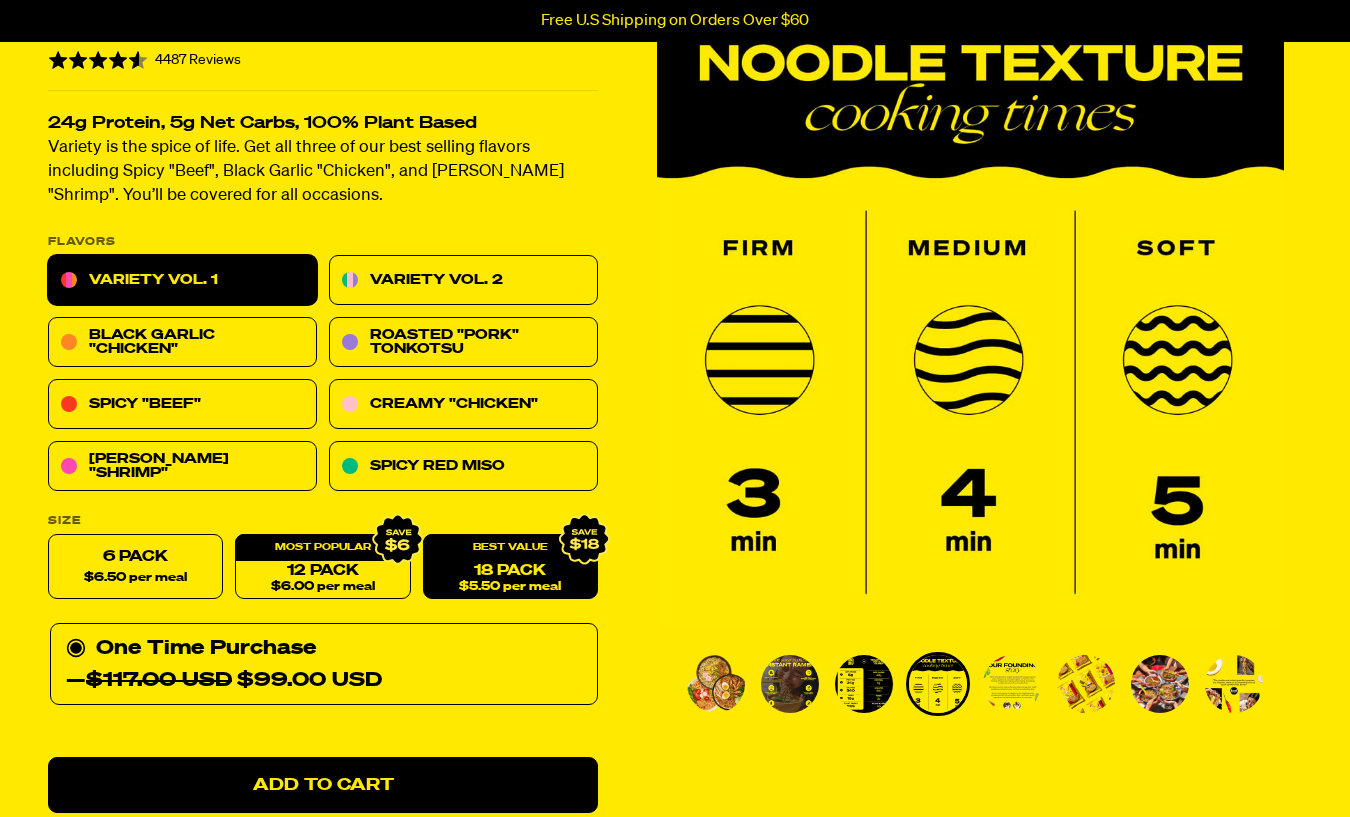 scroll, scrollTop: 100, scrollLeft: 0, axis: vertical 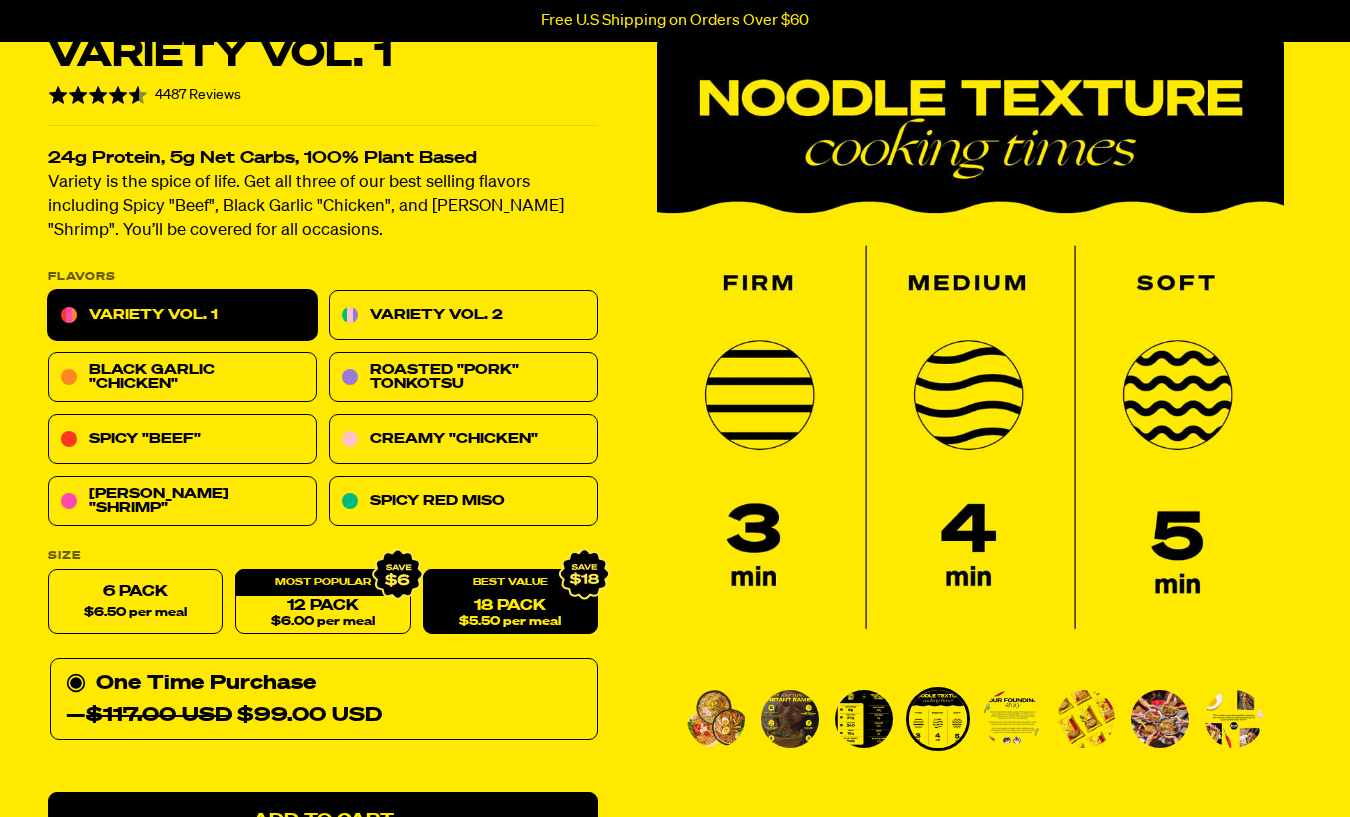 click on "Variety Vol. 1                 Rated 4.6 out of 5                 4487 Reviews   Based on 4487 reviews     Click to go to reviews           24g Protein, 5g Net Carbs, 100% Plant Based   Variety is the spice of life. Get all three of our best selling flavors including Spicy "Beef", Black Garlic "Chicken", and Tom Yum "Shrimp". You’ll be covered for all occasions.    PLEASE NOTE: Due to global freight delays, we expect all orders to ship up to 2-3 weeks late. We sincerely apologize for this inconvenience!                  Flavors     Variety Vol. 1   Variety Vol. 2   Black Garlic "Chicken"   Roasted "Pork" Tonkotsu   Spicy "Beef"   Creamy "Chicken"   Tom Yum "Shrimp"   Spicy Red Miso       Size           6 Pack $6.50 per meal          12 Pack  $6.00 per meal            18 Pack  $5.50 per meal                      One Time Purchase   —  $117.00 USD $99.00 USD                                    One Time Purchase   — $39.00 USD                              Subscribe & Save  25%    —  $39.00 USD" at bounding box center [675, 904] 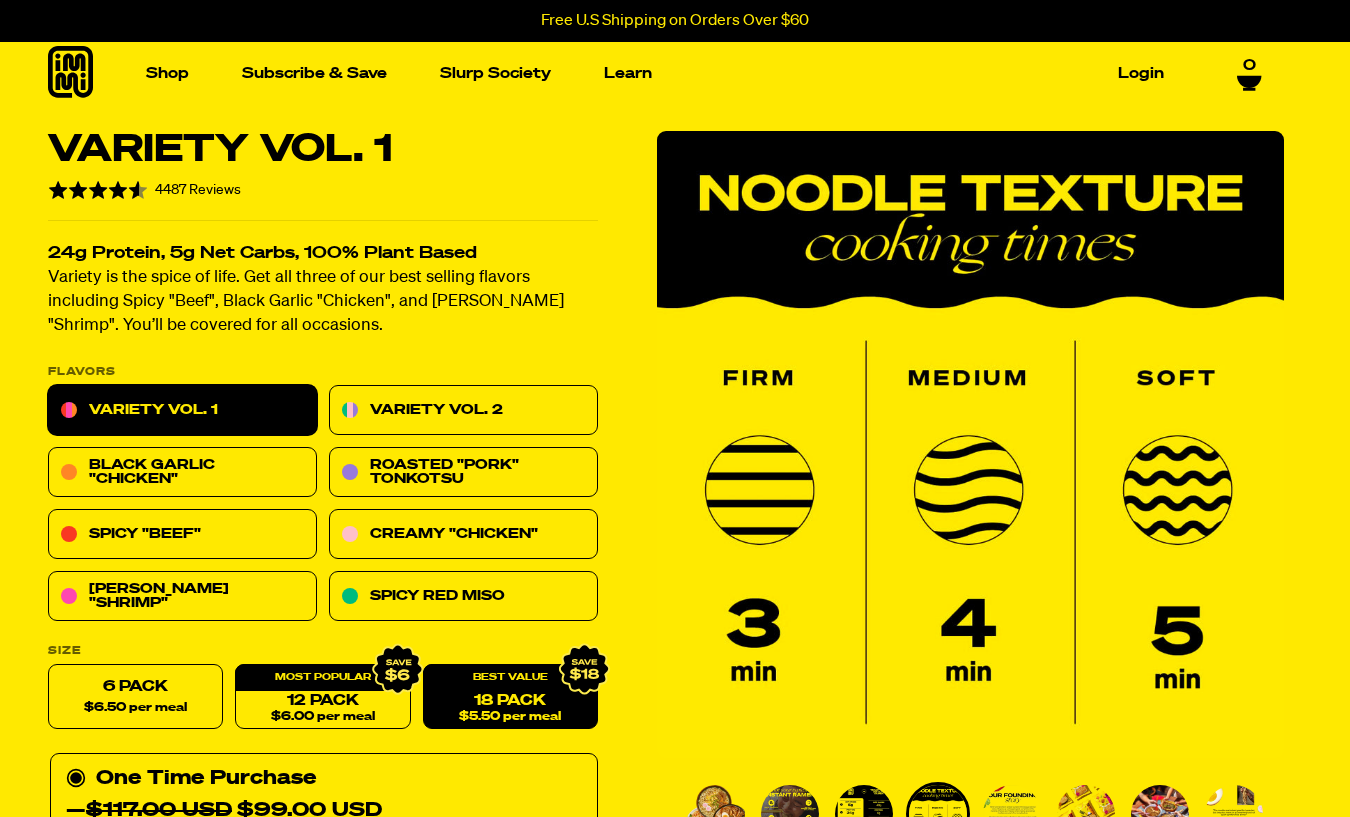 scroll, scrollTop: 0, scrollLeft: 0, axis: both 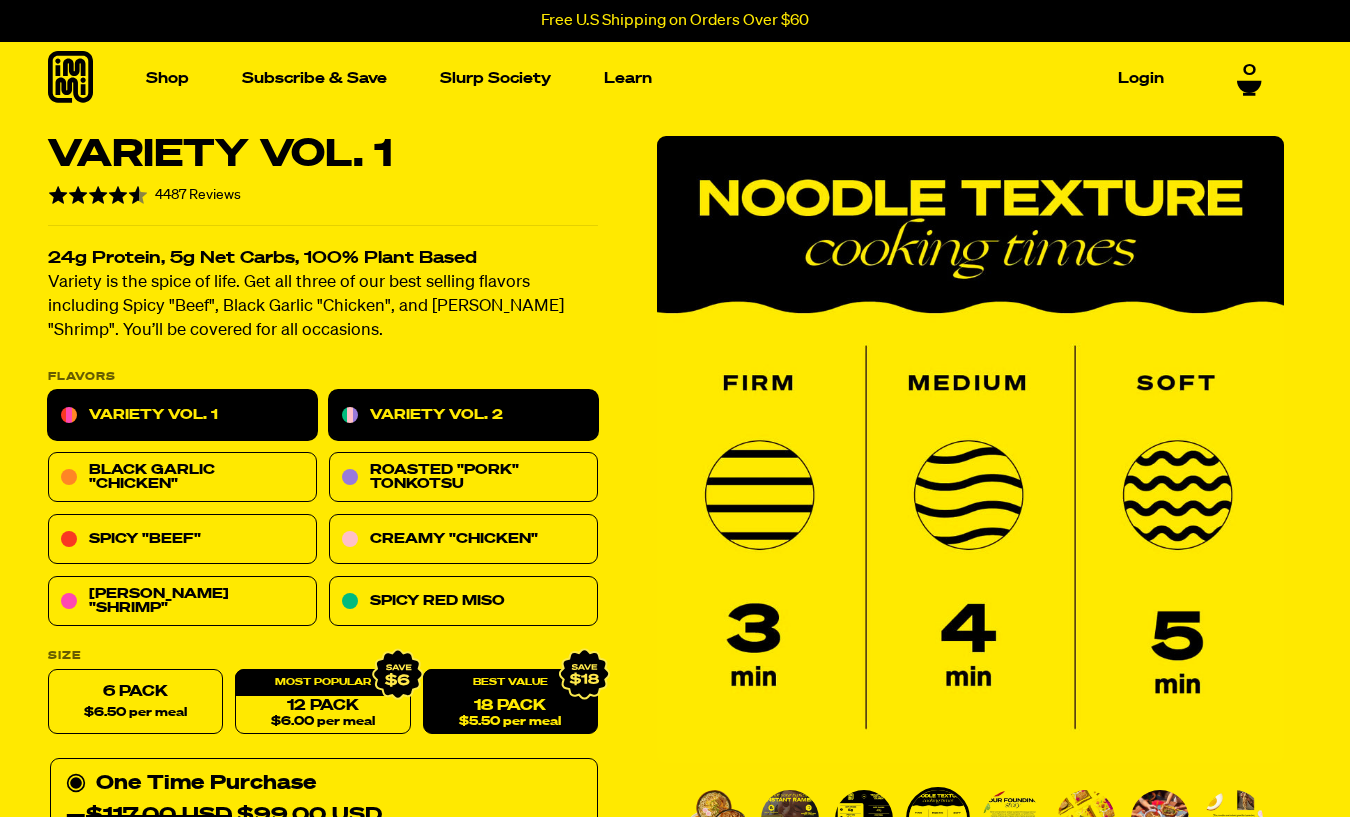 click on "Variety Vol. 2" at bounding box center (463, 416) 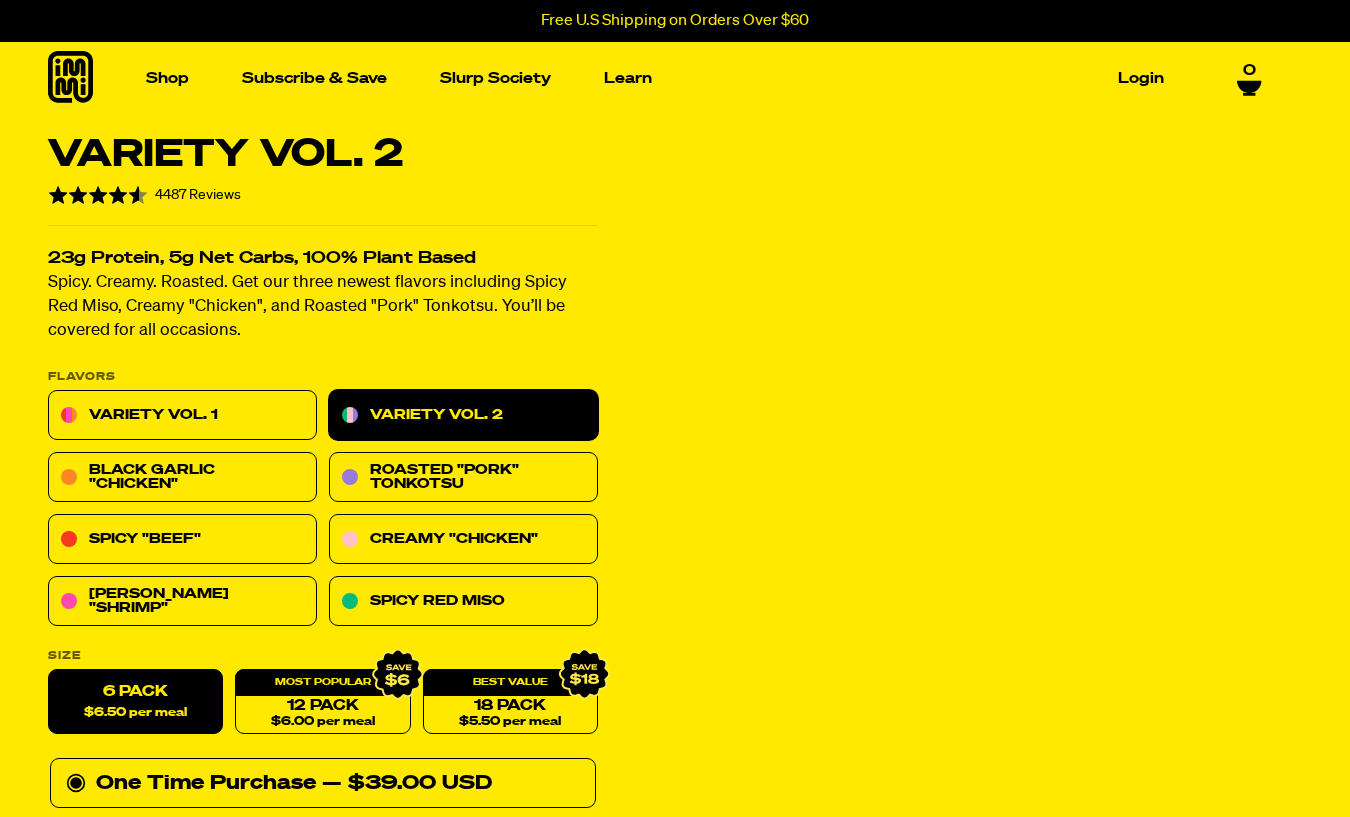 scroll, scrollTop: 0, scrollLeft: 0, axis: both 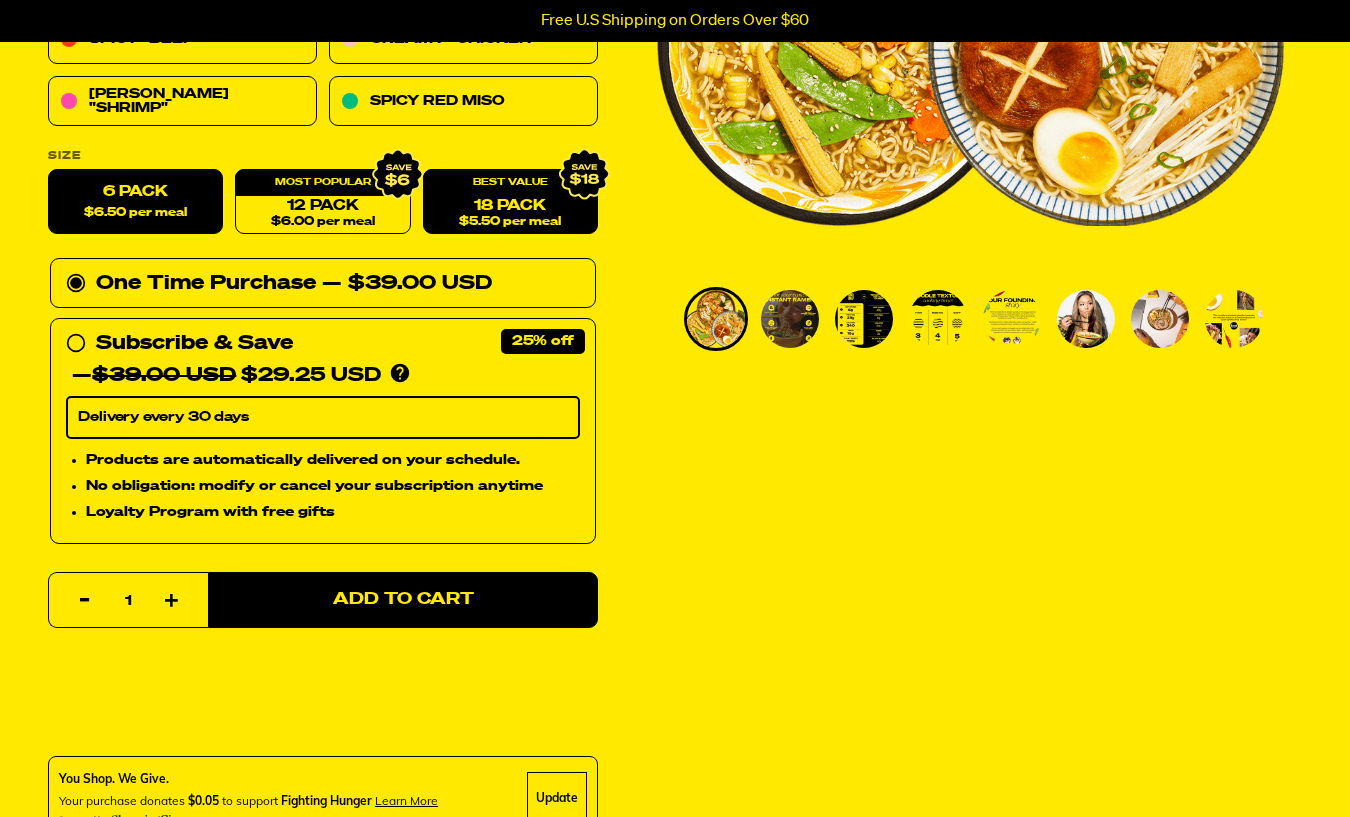 click on "18 Pack  $5.50 per meal" at bounding box center (510, 202) 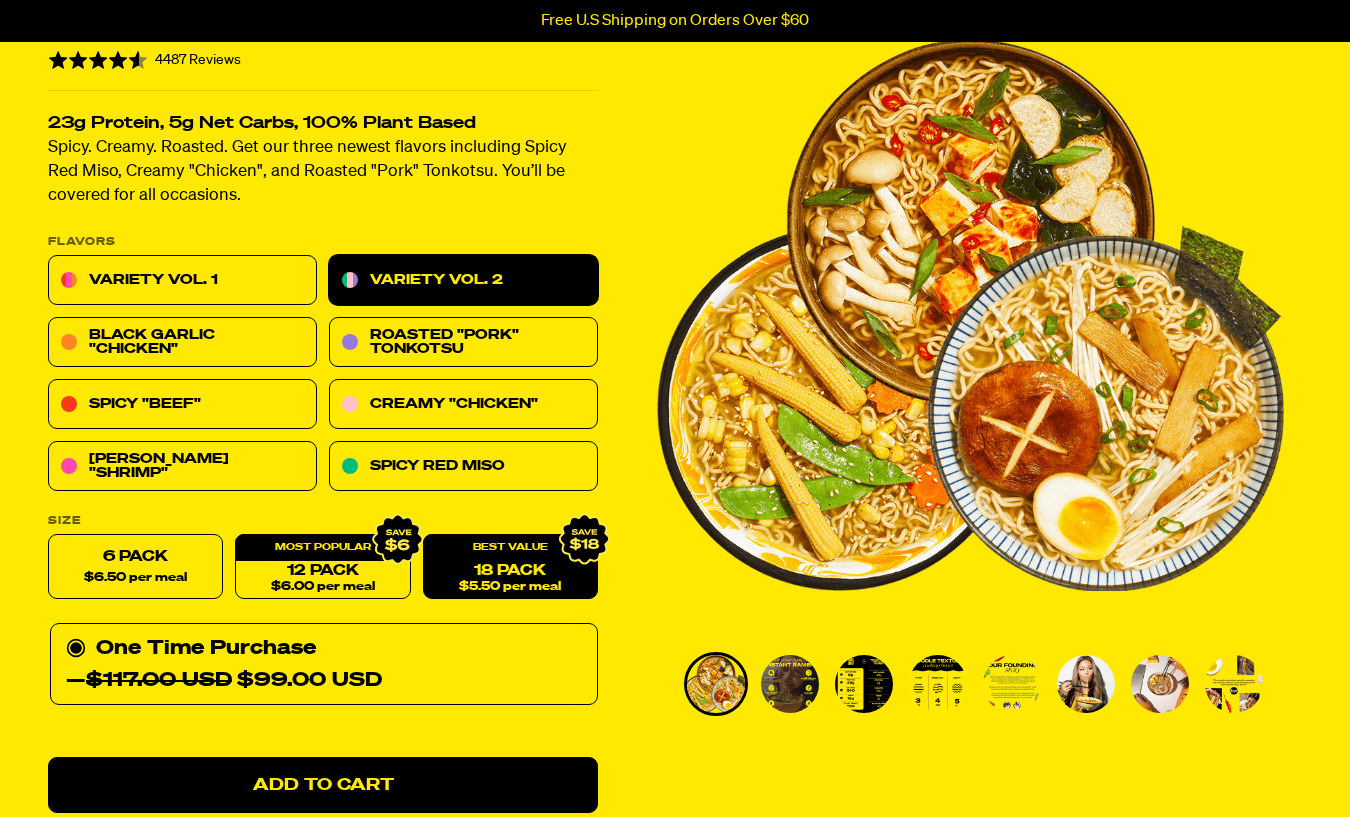 scroll, scrollTop: 100, scrollLeft: 0, axis: vertical 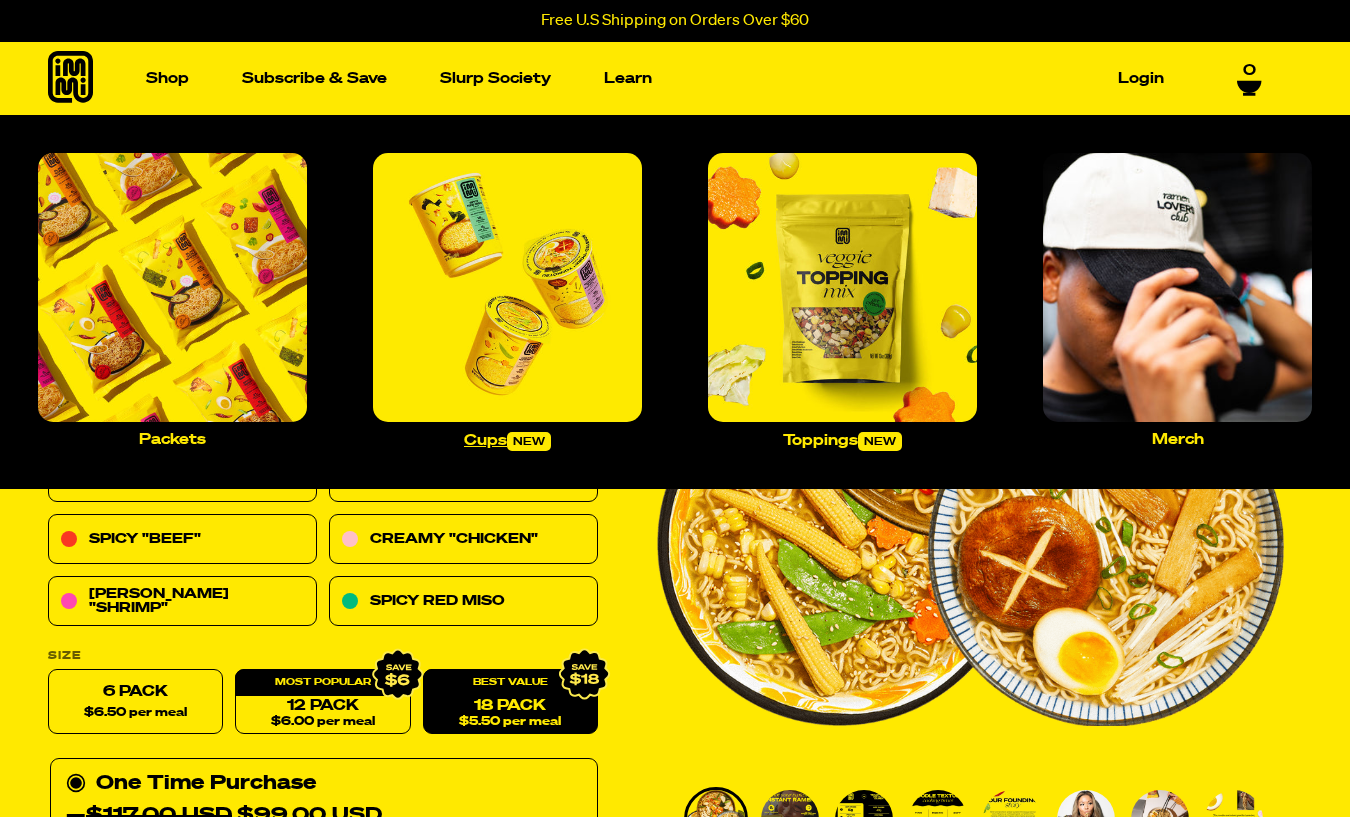 click at bounding box center [507, 287] 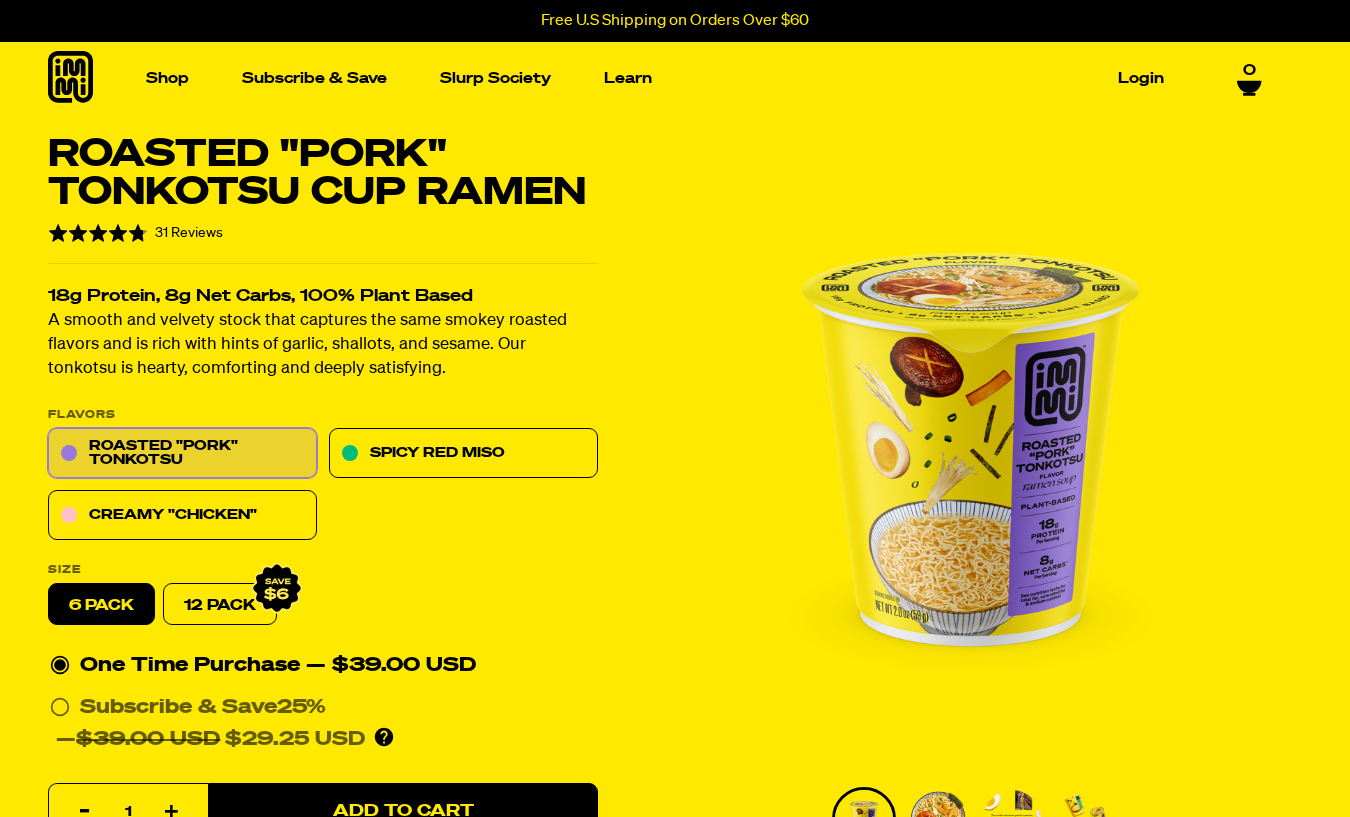 scroll, scrollTop: 0, scrollLeft: 0, axis: both 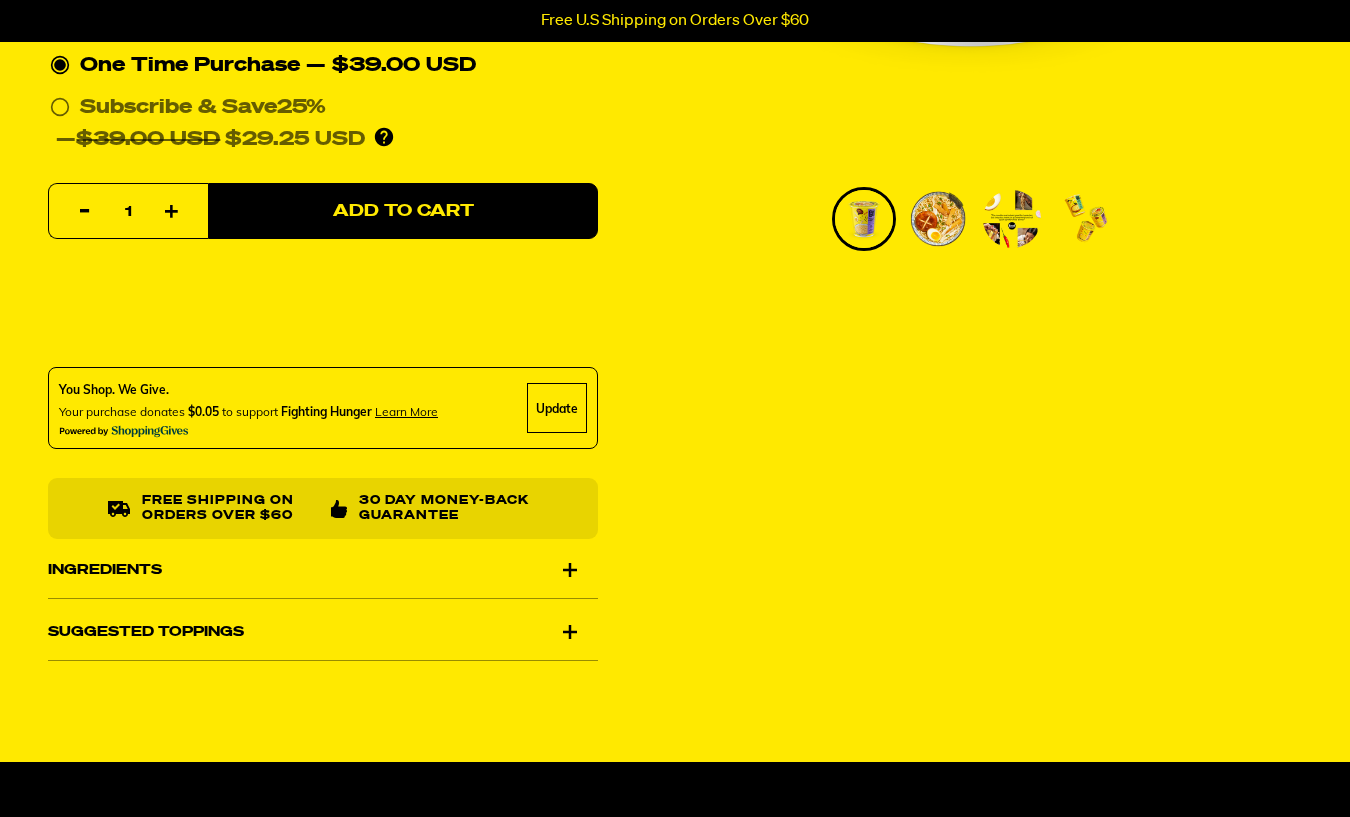 click on "Suggested Toppings" at bounding box center (323, 632) 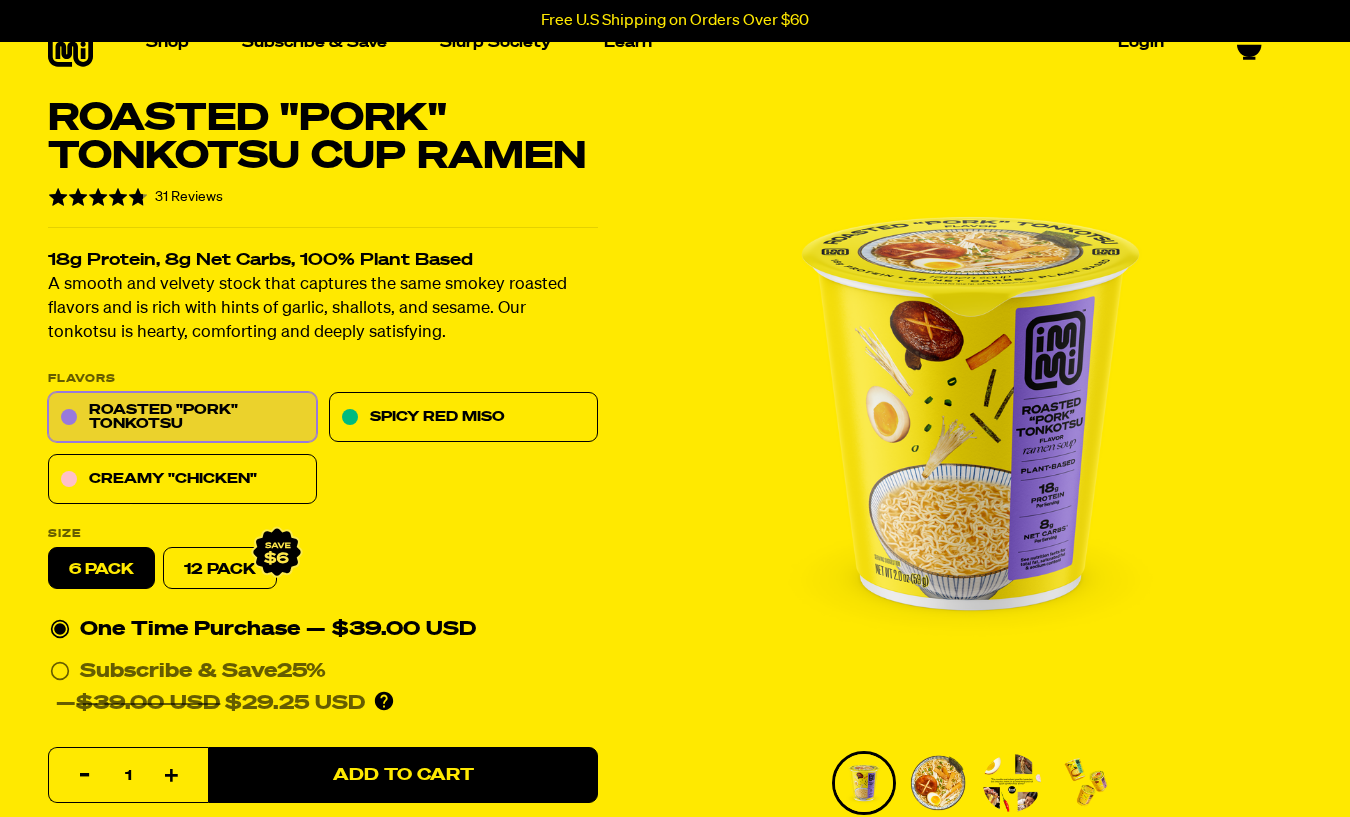 scroll, scrollTop: 0, scrollLeft: 0, axis: both 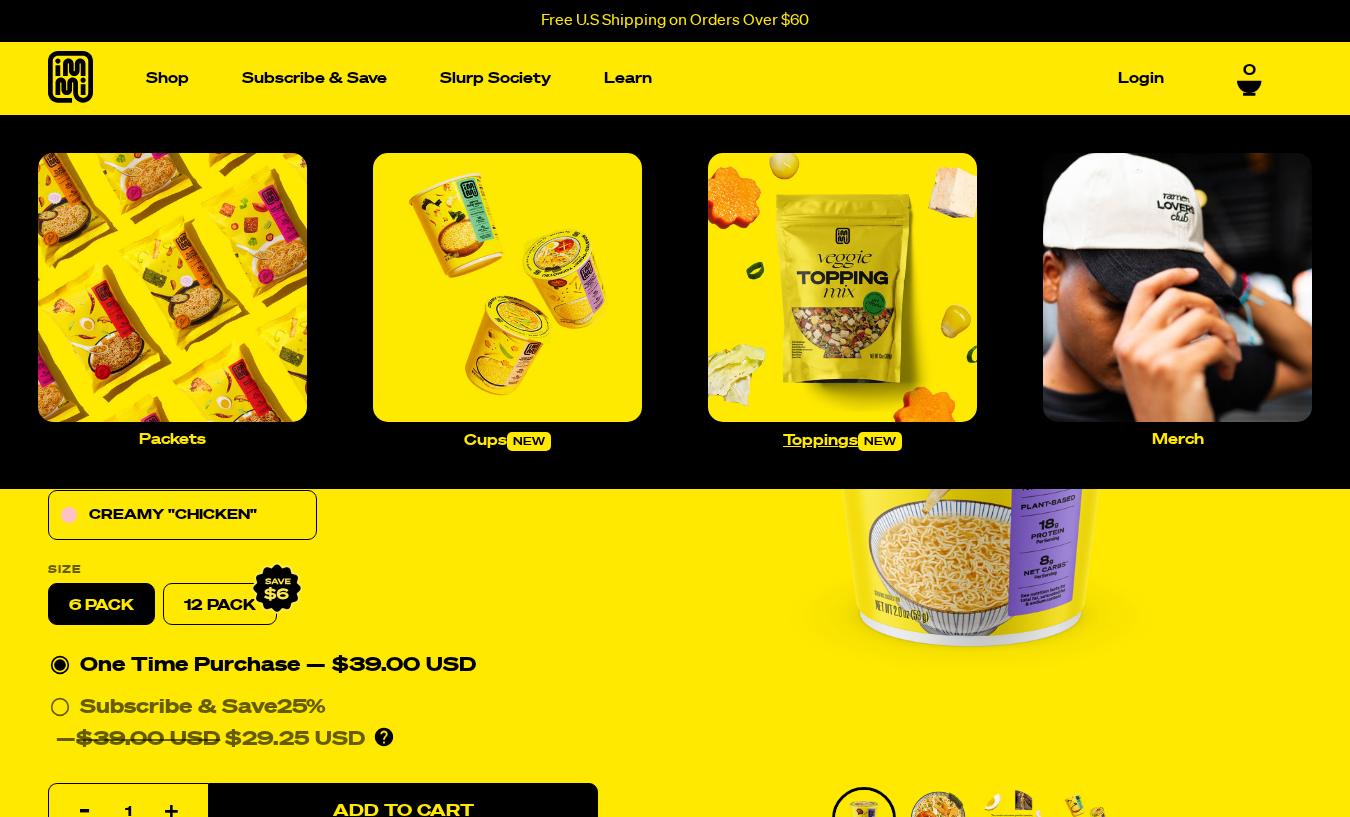 click at bounding box center (842, 287) 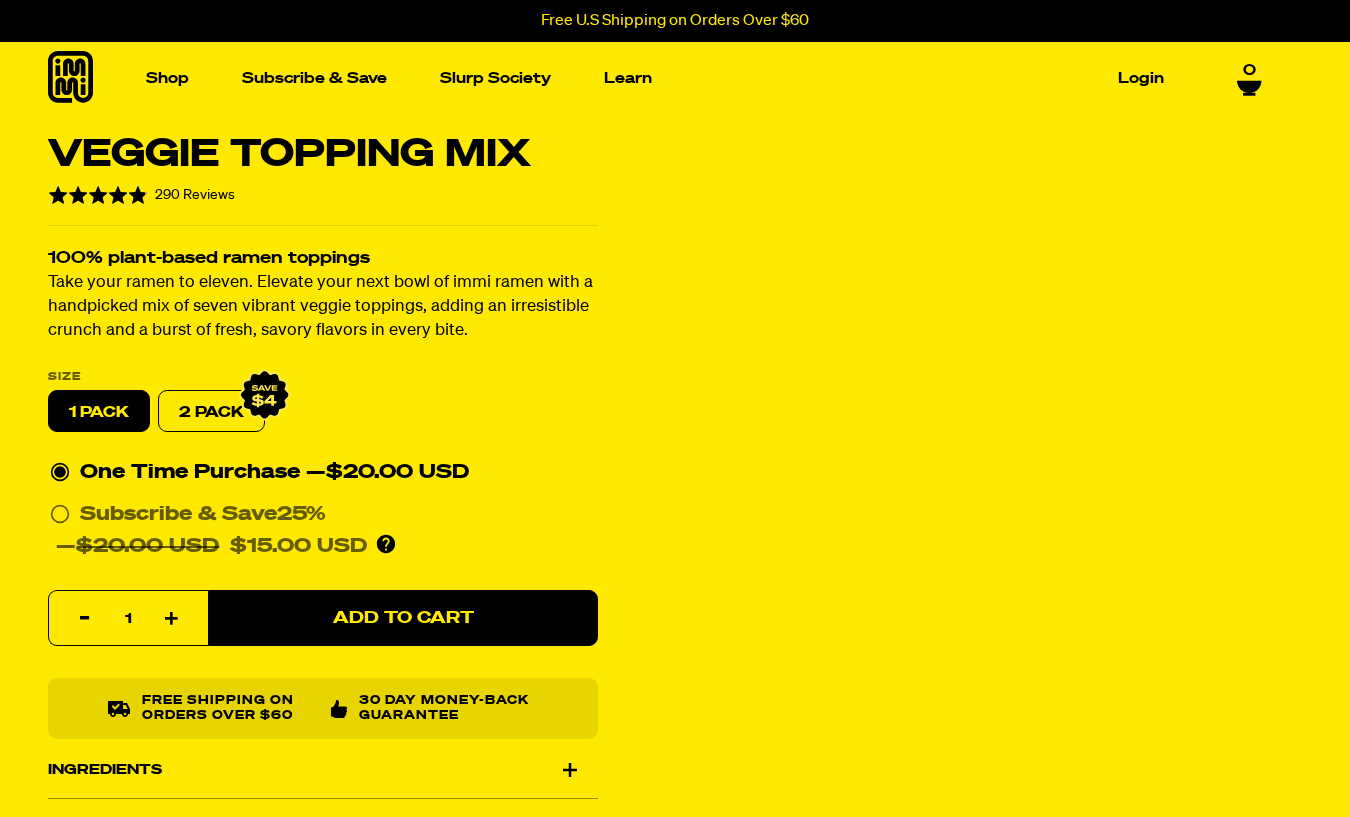 scroll, scrollTop: 0, scrollLeft: 0, axis: both 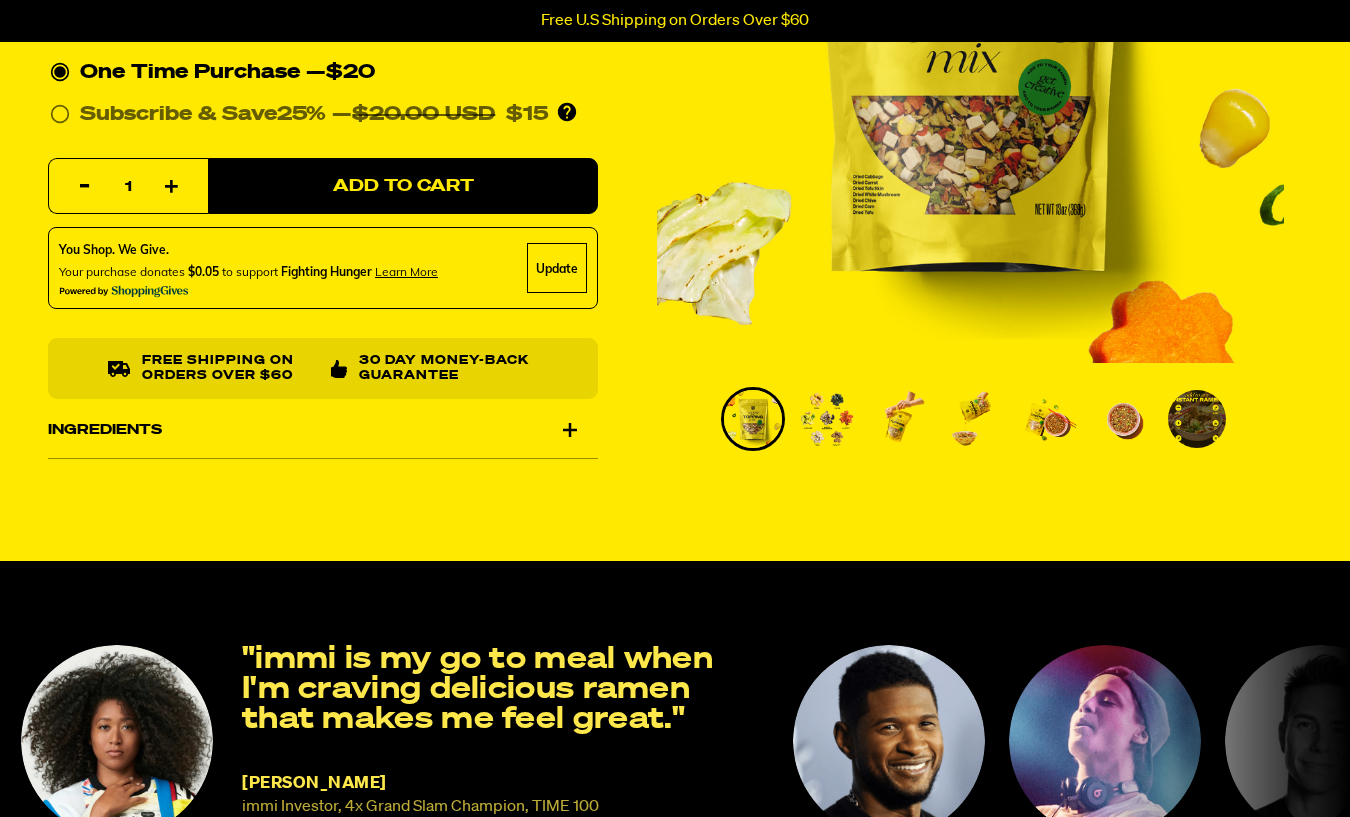 click at bounding box center [827, 419] 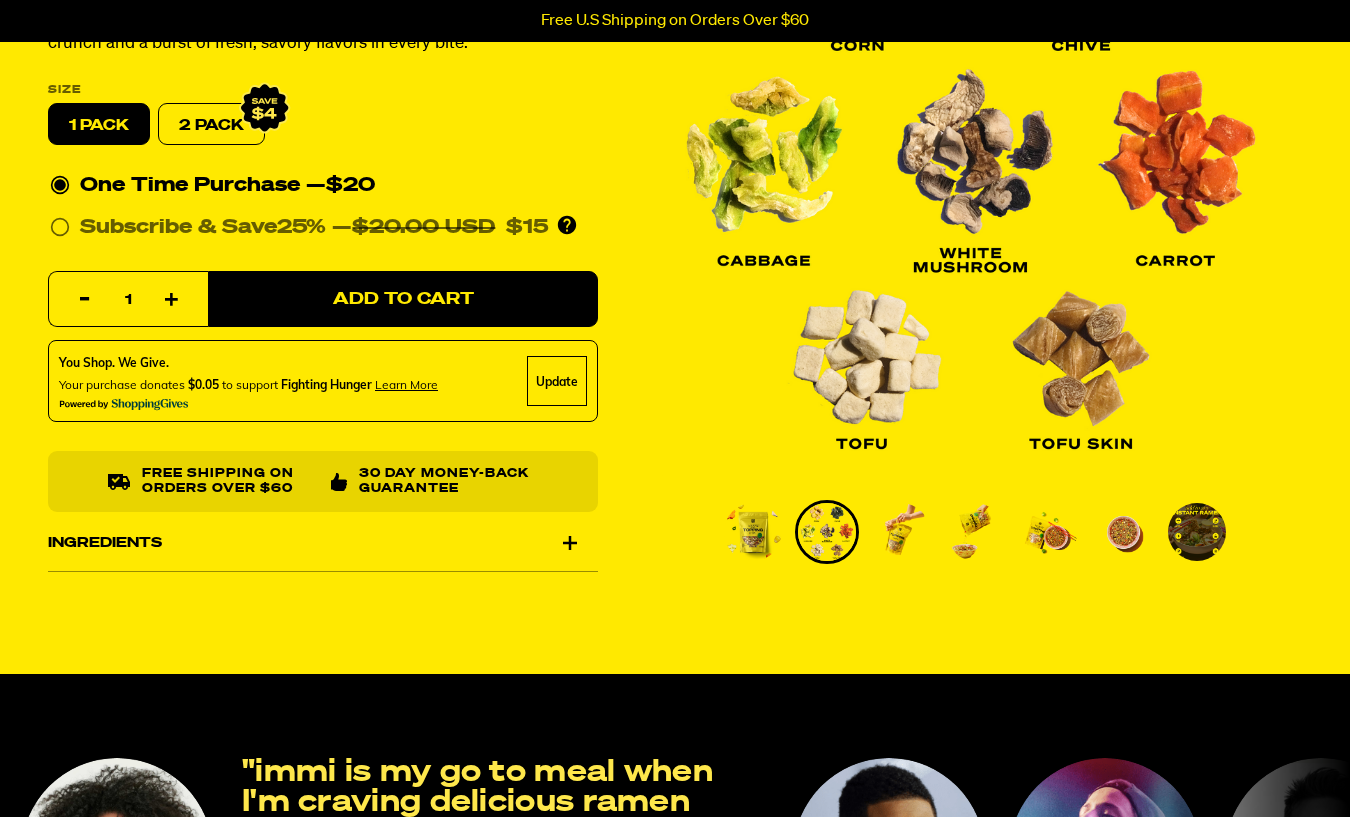 scroll, scrollTop: 300, scrollLeft: 0, axis: vertical 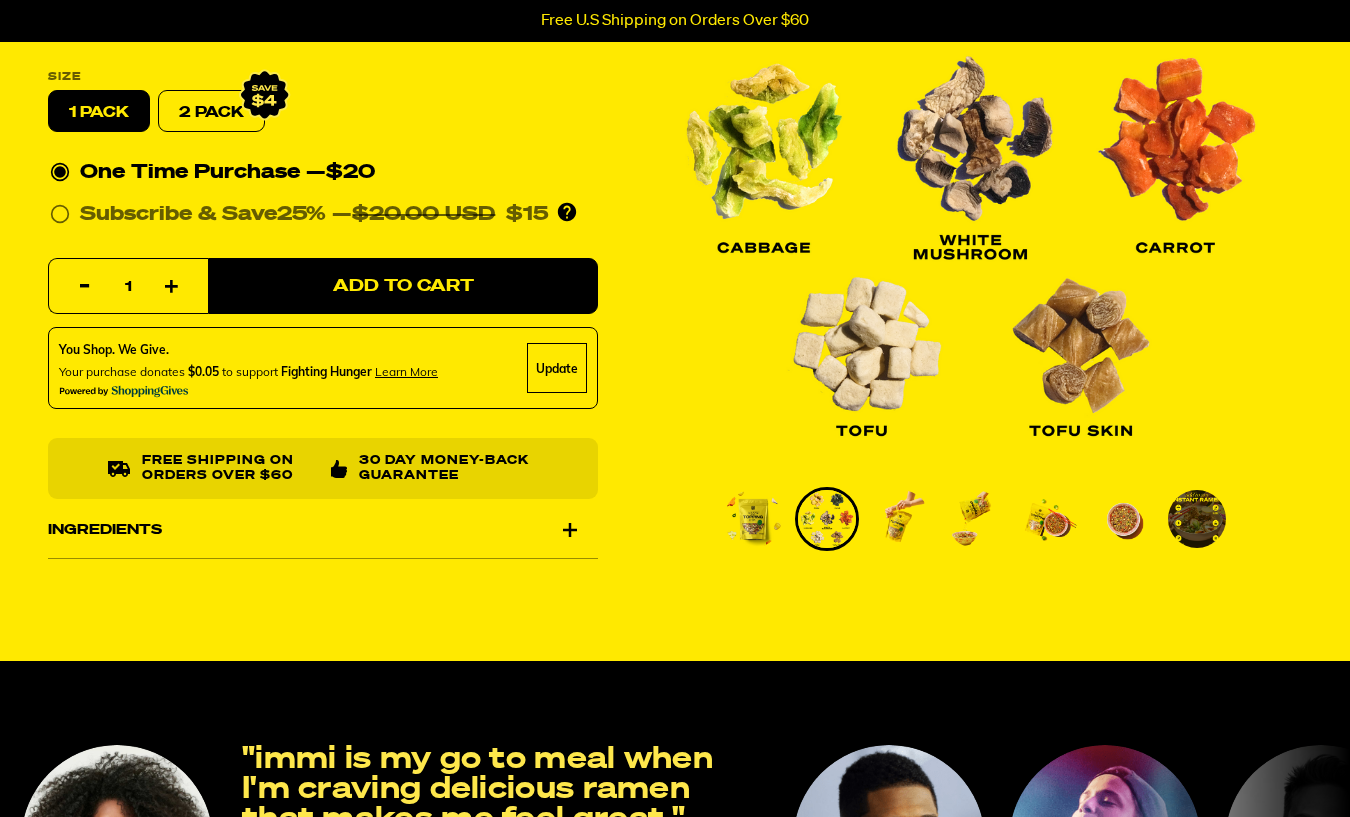 click on "Ingredients" at bounding box center [323, 531] 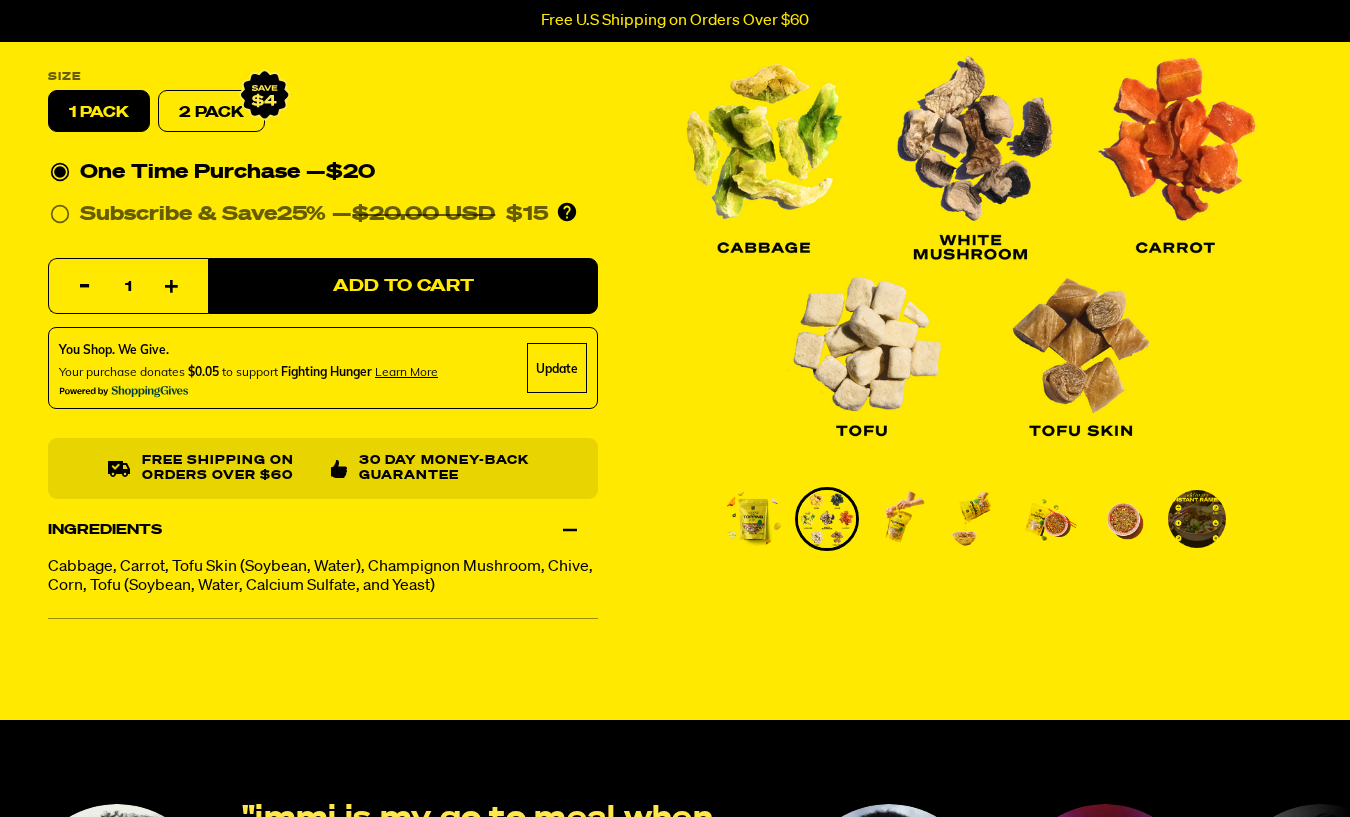 click at bounding box center [1197, 519] 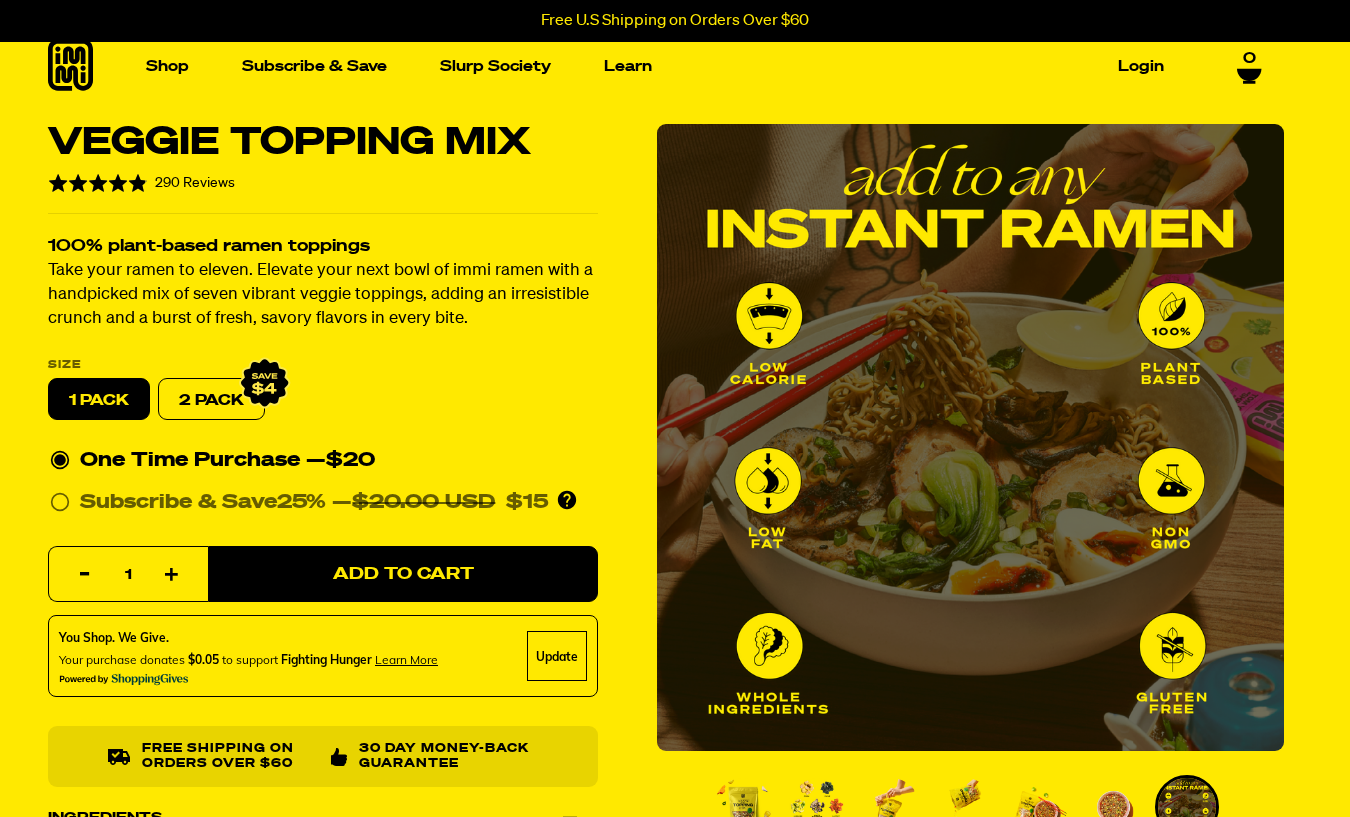 scroll, scrollTop: 0, scrollLeft: 0, axis: both 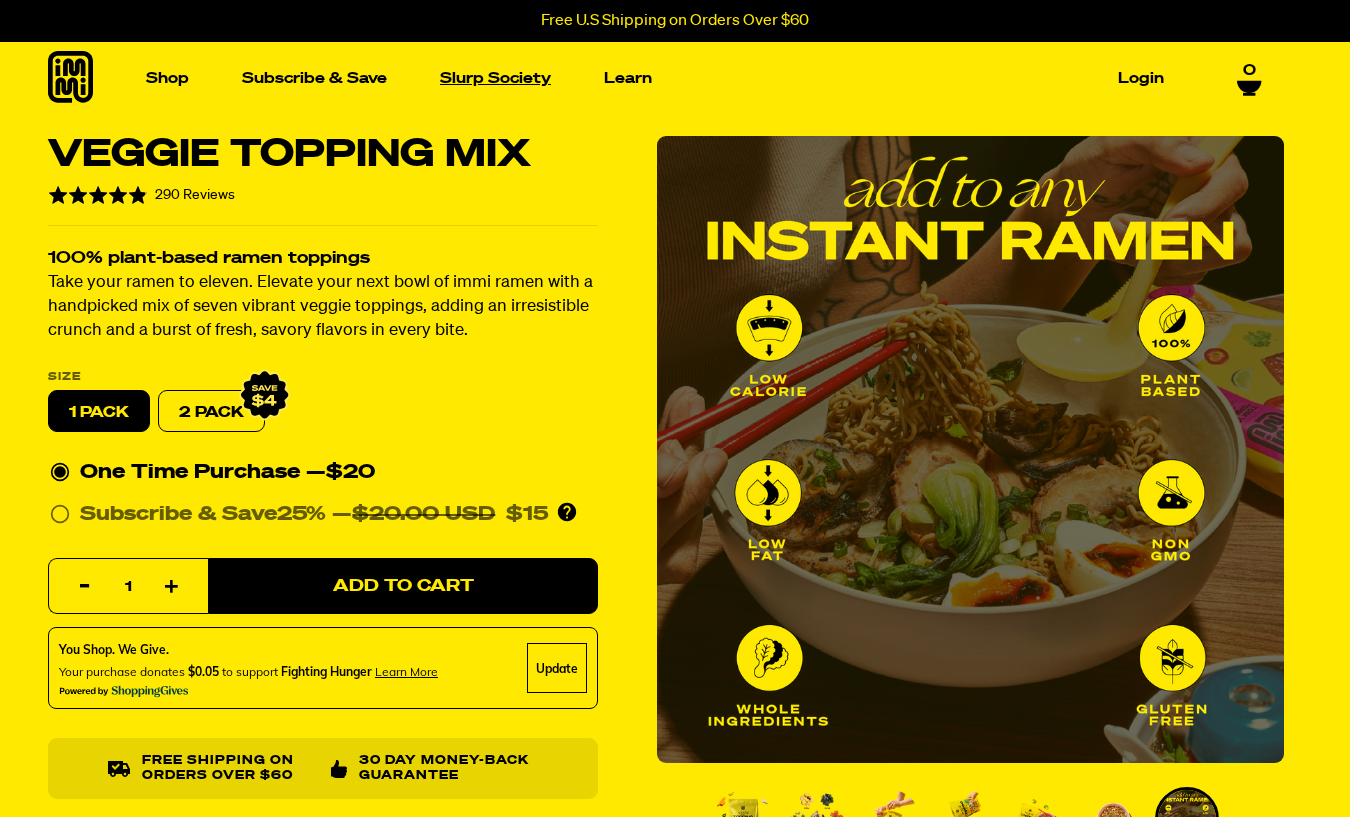 click on "Slurp Society" at bounding box center [495, 78] 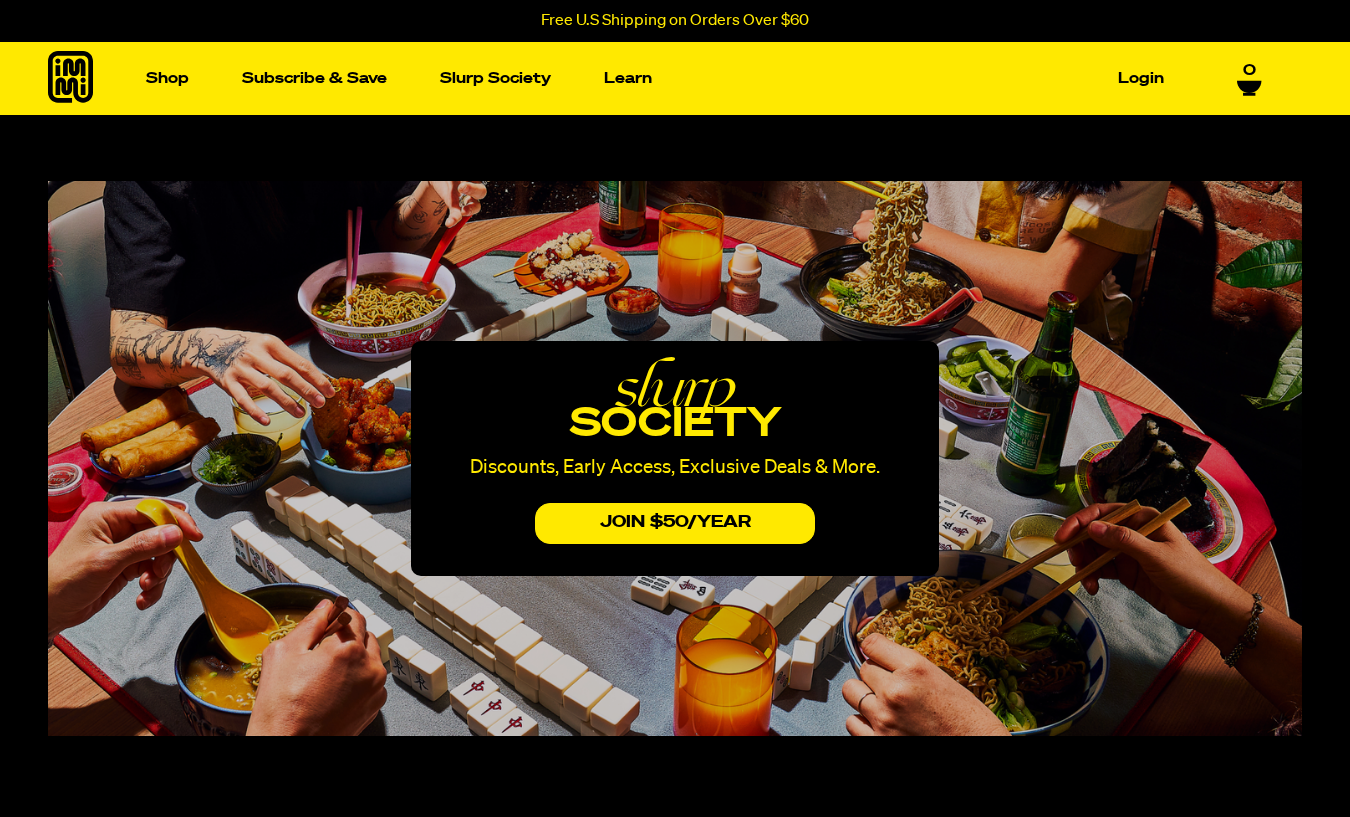 scroll, scrollTop: 0, scrollLeft: 0, axis: both 